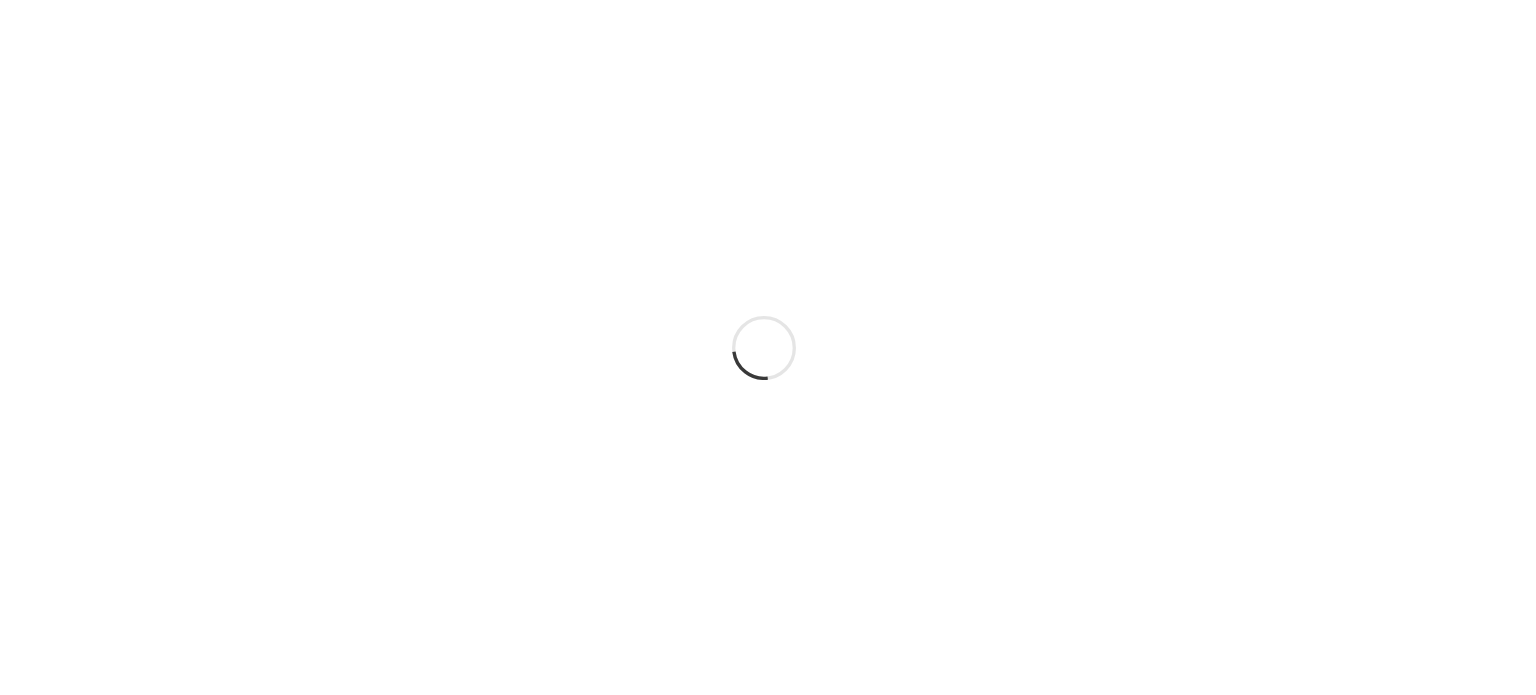 scroll, scrollTop: 0, scrollLeft: 0, axis: both 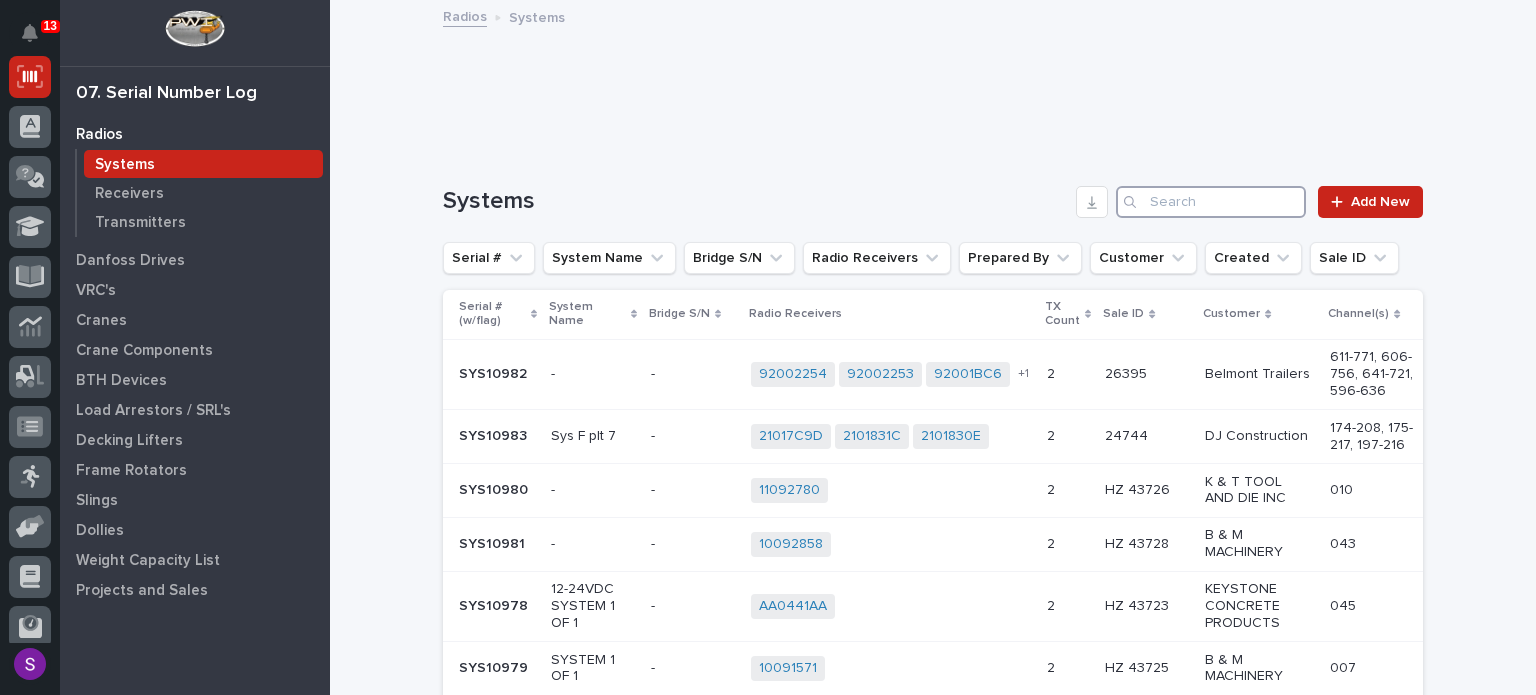 click at bounding box center [1211, 202] 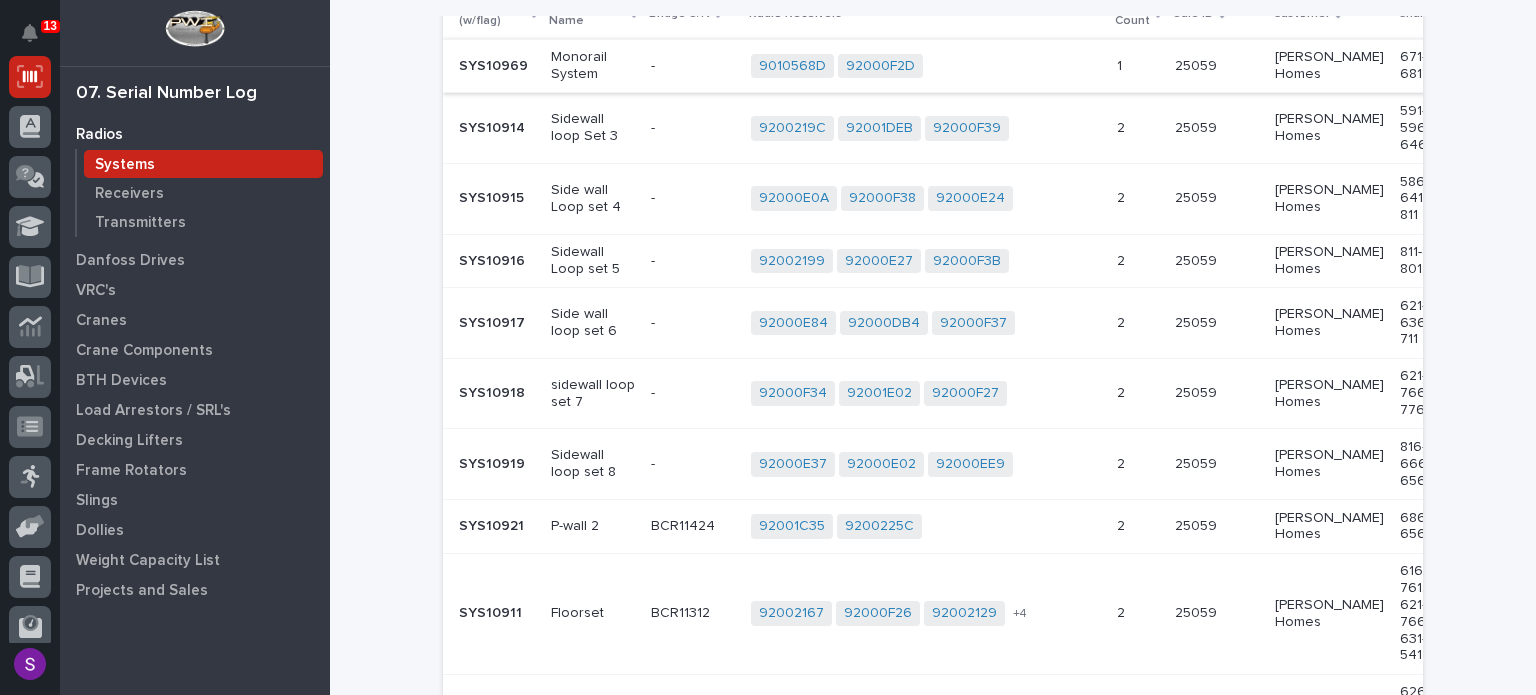 scroll, scrollTop: 200, scrollLeft: 0, axis: vertical 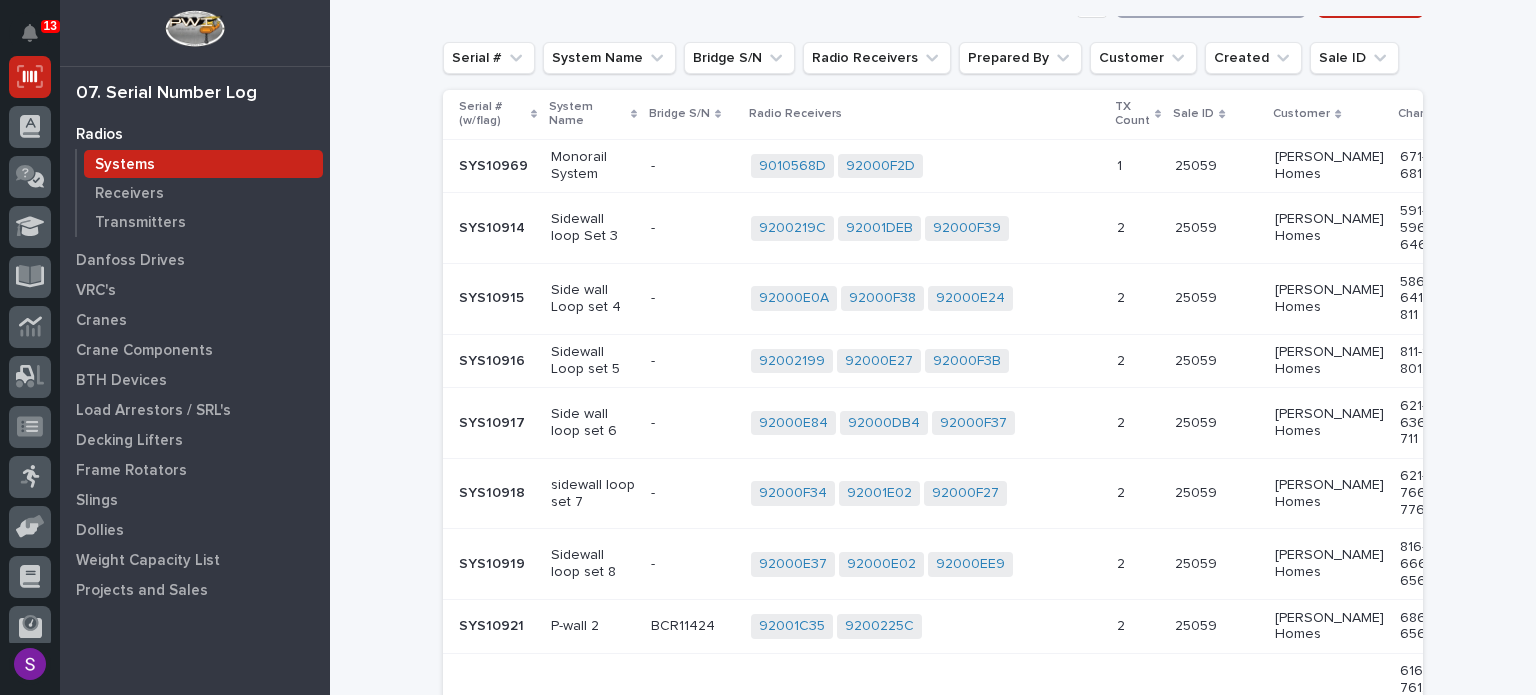 type on "25059" 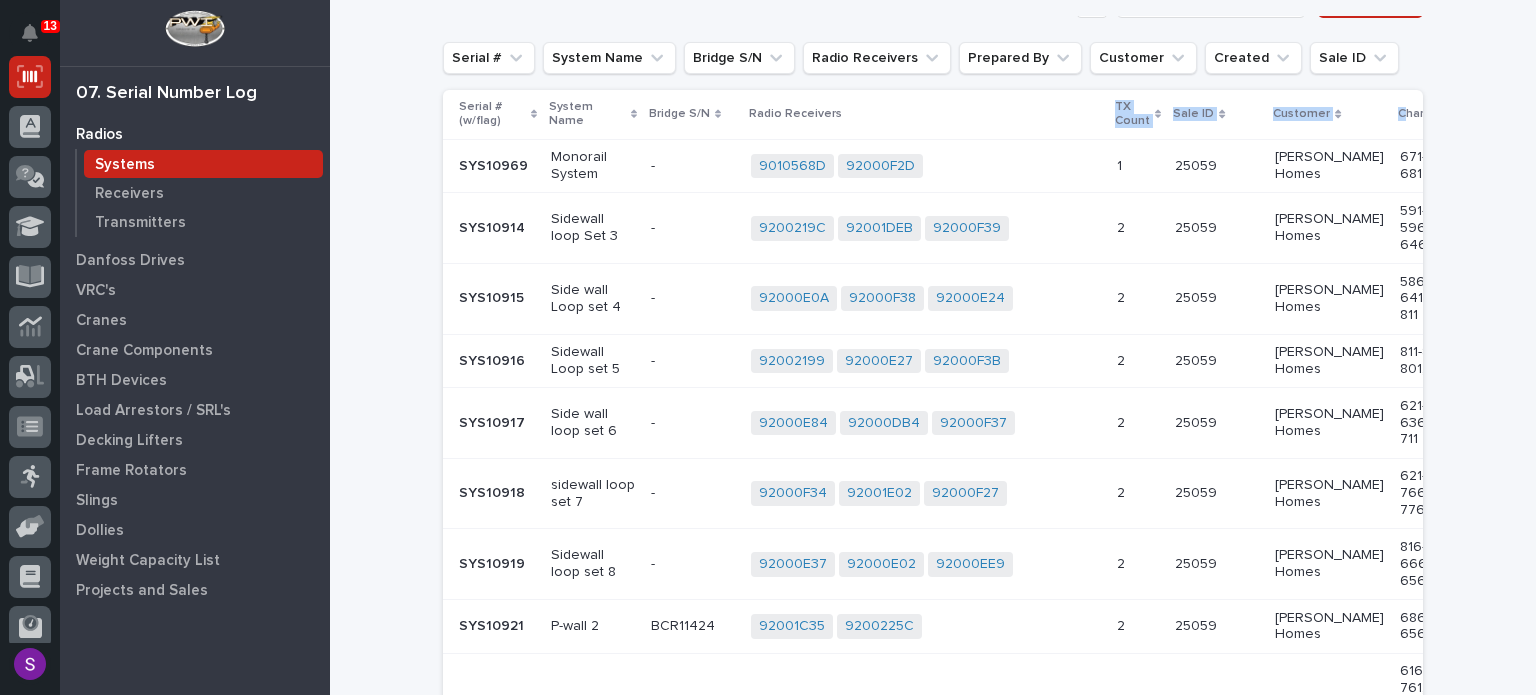 drag, startPoint x: 1373, startPoint y: 107, endPoint x: 972, endPoint y: 111, distance: 401.01996 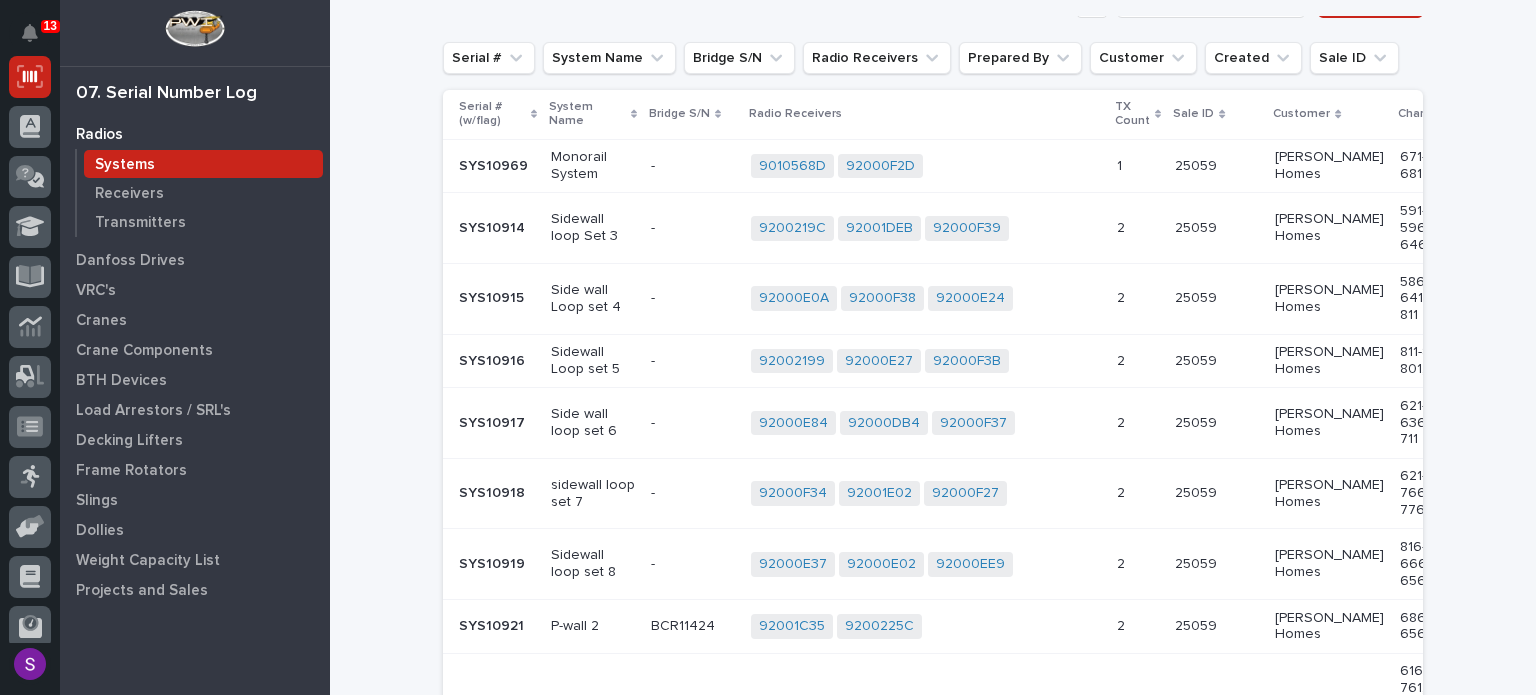 click on "Loading... Saving… Loading... Saving…     Sorry, there was an error saving your record. Please try again. Please fill out the required fields below. Loading... Saving… Loading... Saving… Loading... Saving… Systems 25059 Add New Serial # System Name Bridge S/N Radio Receivers Prepared By Customer Created Sale ID Serial # (w/flag) System Name Bridge S/N Radio Receivers [GEOGRAPHIC_DATA] Count Sale ID Customer Channel(s) Created On SYS10969 SYS10969   Monorail System  - -   9010568D   92000F2D   + 0 1 1   25059 25059   [PERSON_NAME] Homes 671-681, 671-681 [DATE] SYS10914 SYS10914   Sidewall loop Set 3  - -   9200219C   92001DEB   92000F39   + 0 2 2   25059 25059   [PERSON_NAME] Homes 591-666, 596-711, 646-746 [DATE] SYS10915 SYS10915   Side wall Loop set 4 - -   92000E0A   92000F38   92000E24   + 0 2 2   25059 25059   [PERSON_NAME] Homes 586-756, 641-731, 776-811 [DATE] SYS10916 SYS10916   Sidewall Loop set 5 - -   92002199   92000E27   92000F3B   + 0 2 2   25059 25059   [PERSON_NAME] Homes [DATE] SYS10917" at bounding box center [933, 620] 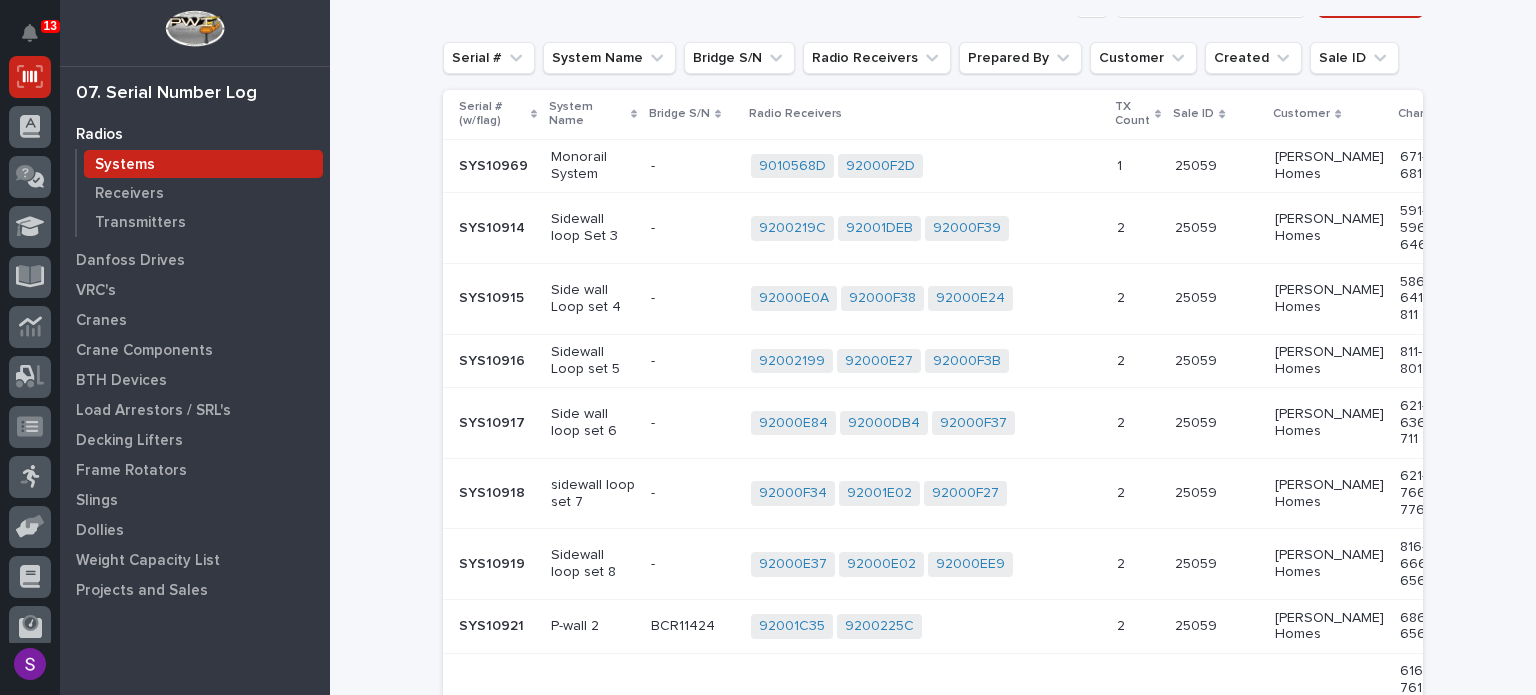 drag, startPoint x: 1029, startPoint y: 99, endPoint x: 944, endPoint y: 94, distance: 85.146935 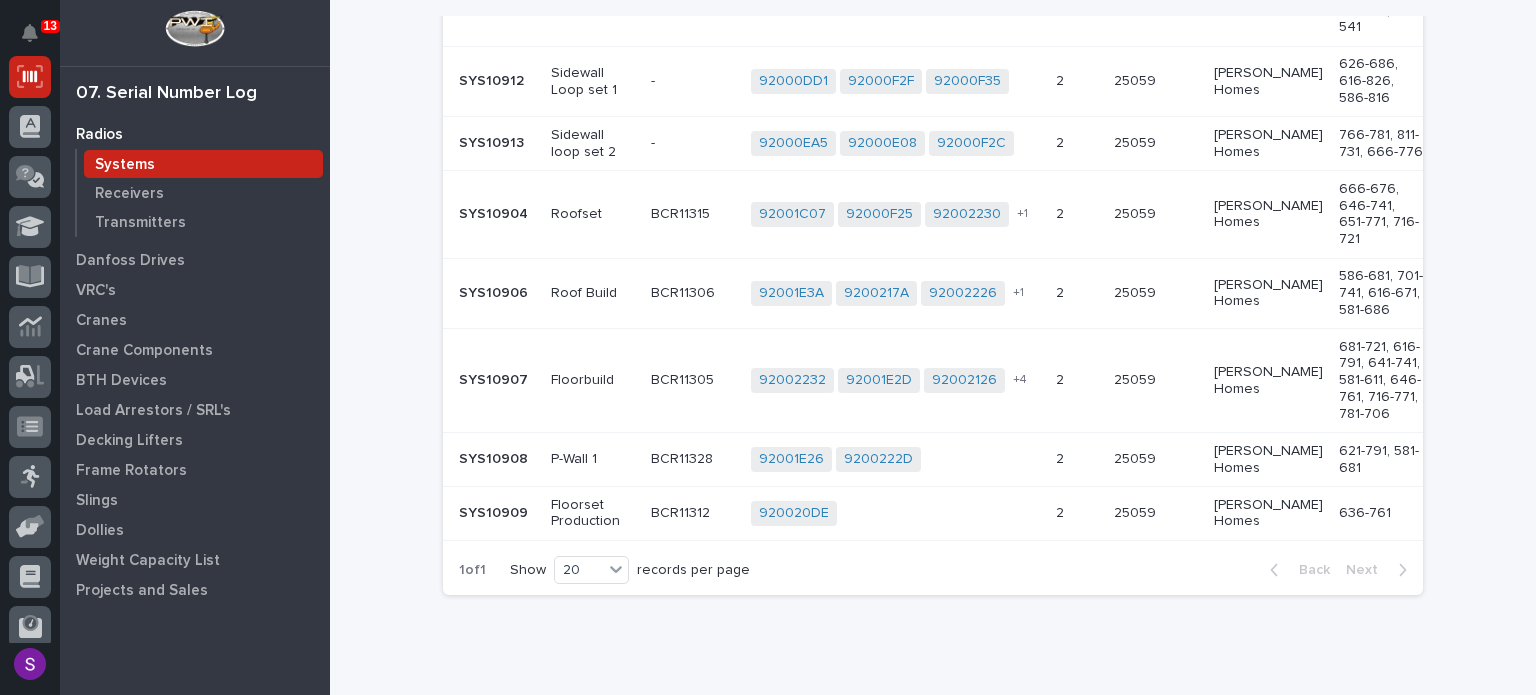 scroll, scrollTop: 828, scrollLeft: 0, axis: vertical 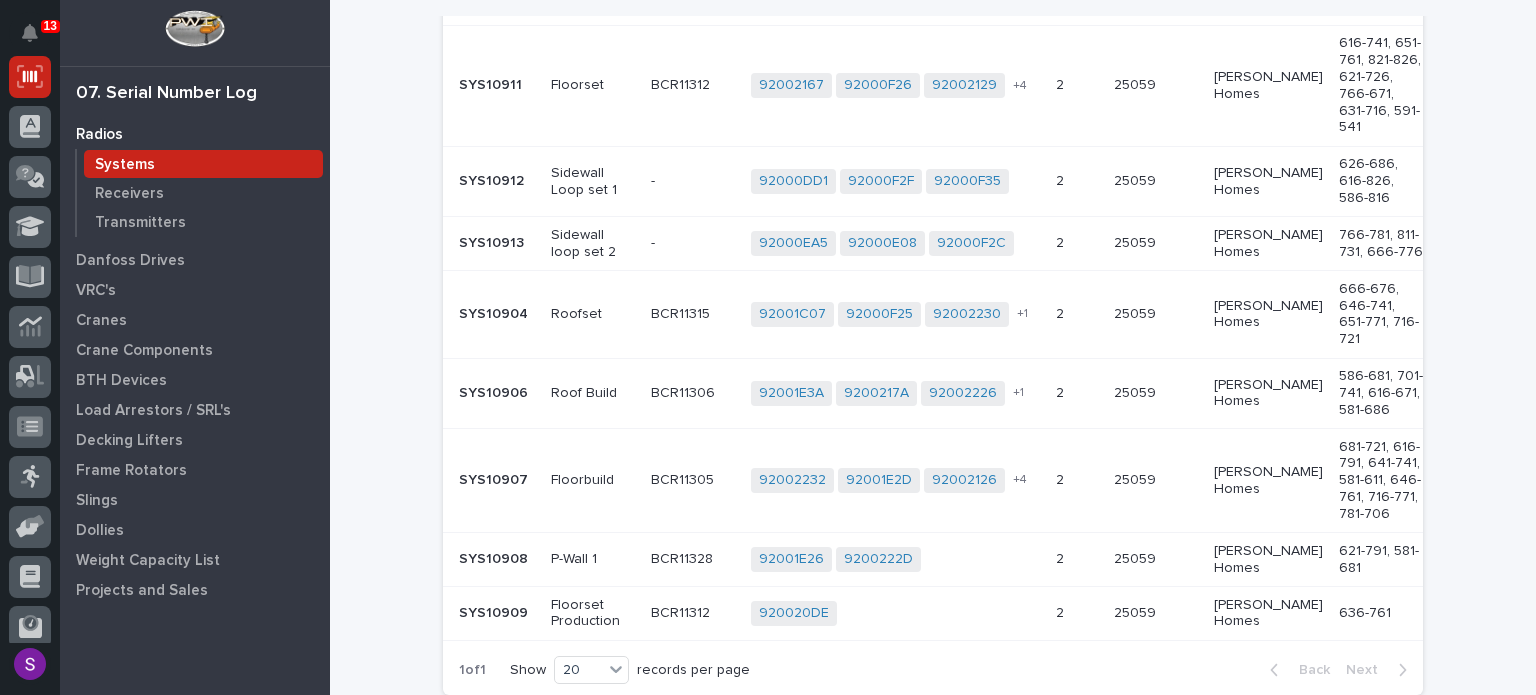 click on "2 2" at bounding box center [1077, 480] 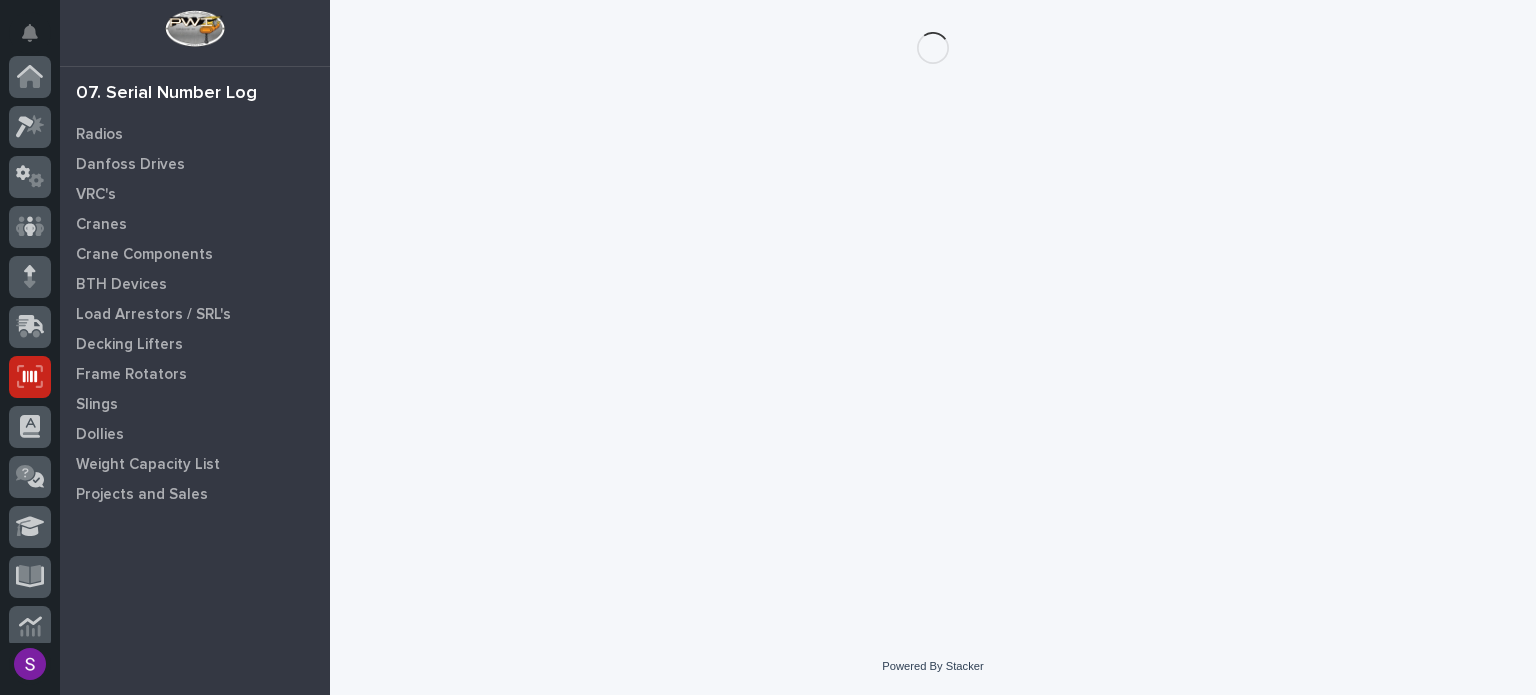 scroll, scrollTop: 300, scrollLeft: 0, axis: vertical 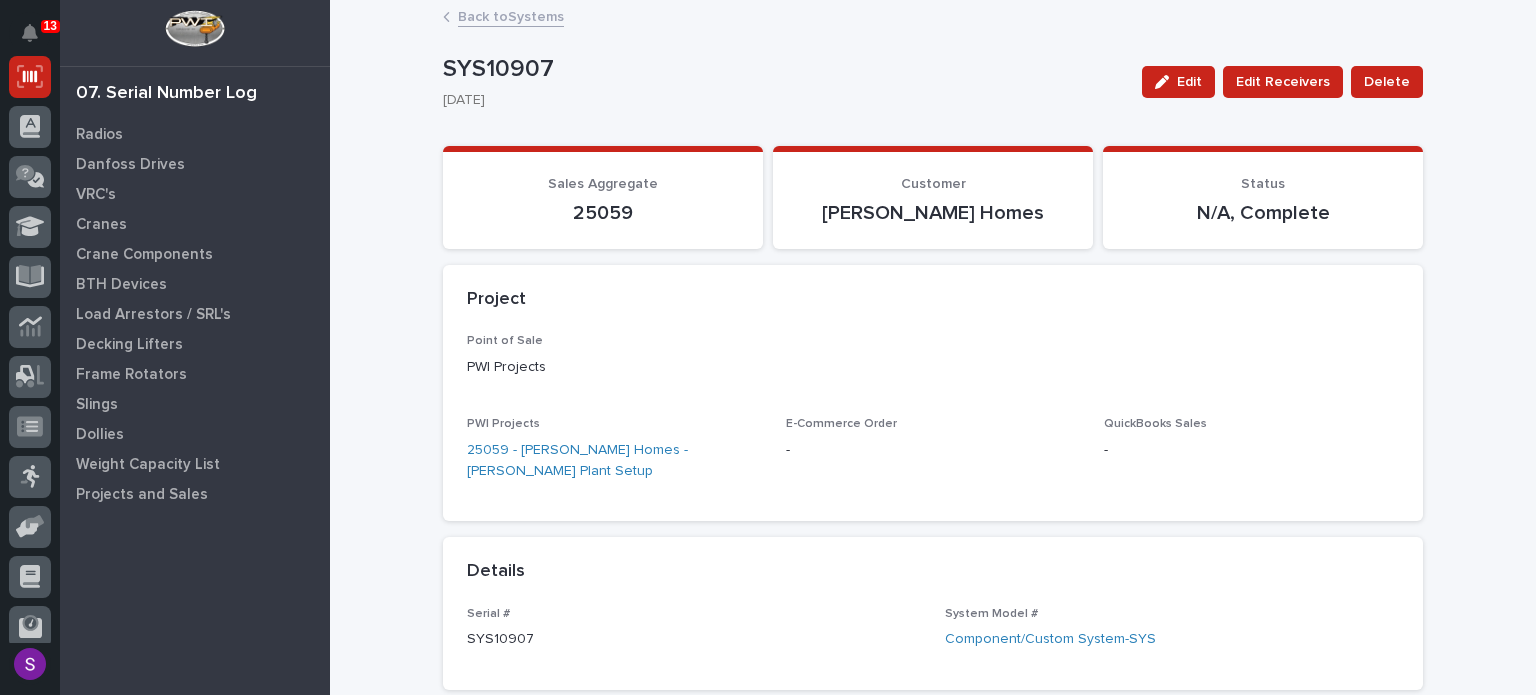 click on "Back to  Systems" at bounding box center (511, 15) 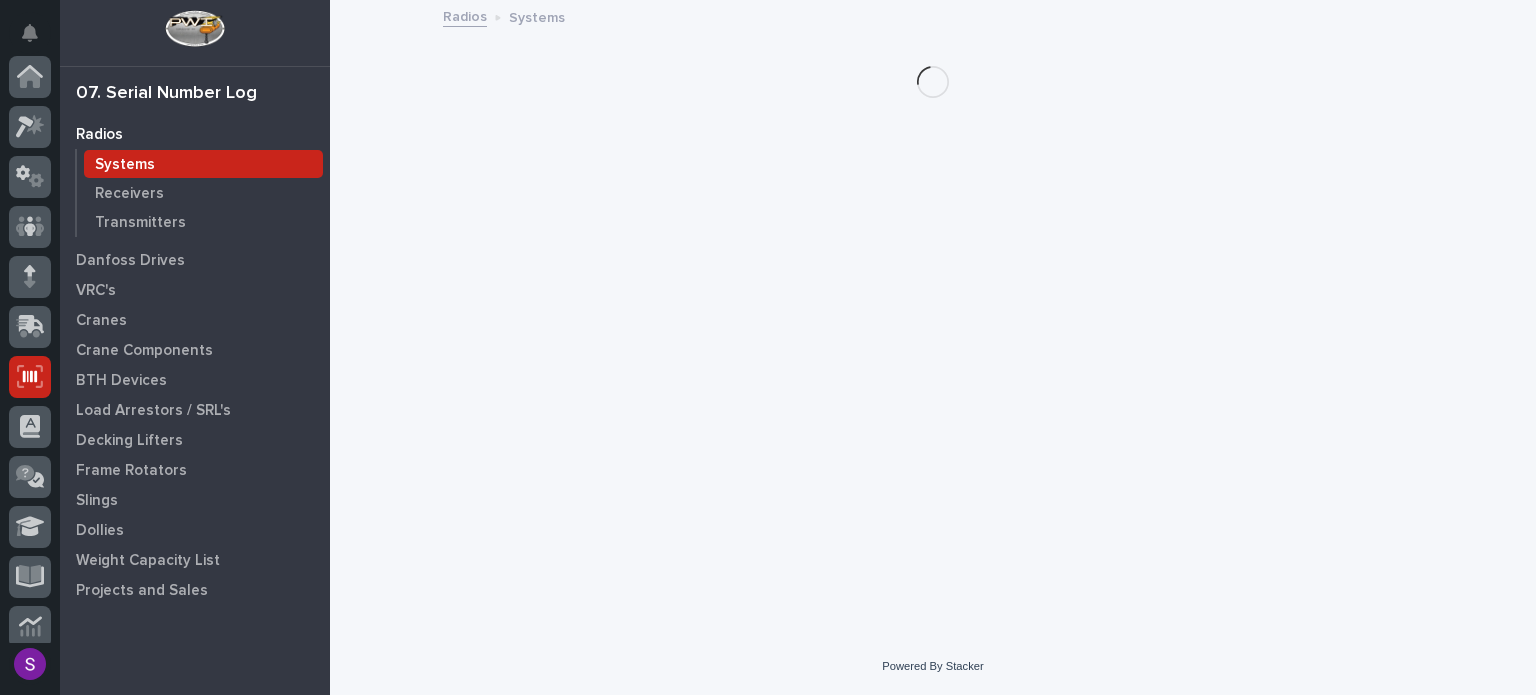 scroll, scrollTop: 300, scrollLeft: 0, axis: vertical 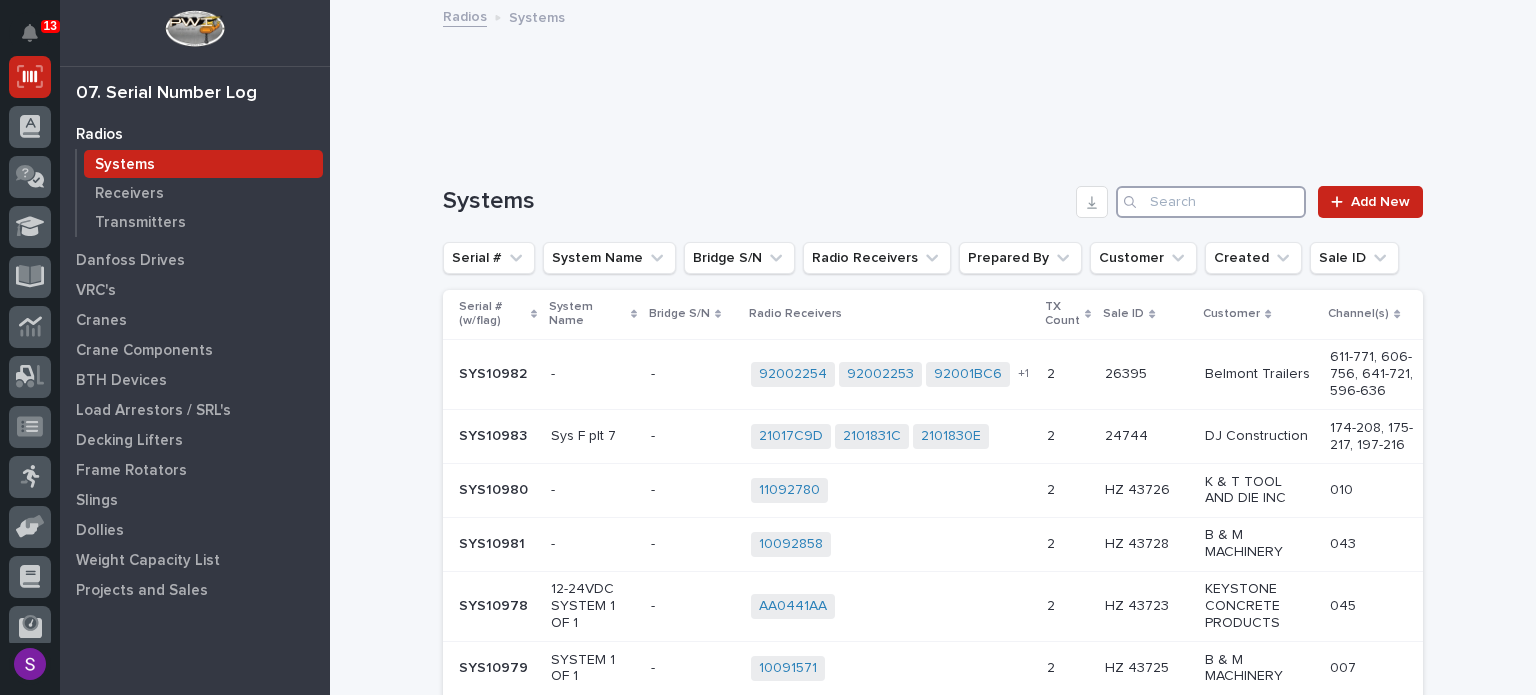 click at bounding box center (1211, 202) 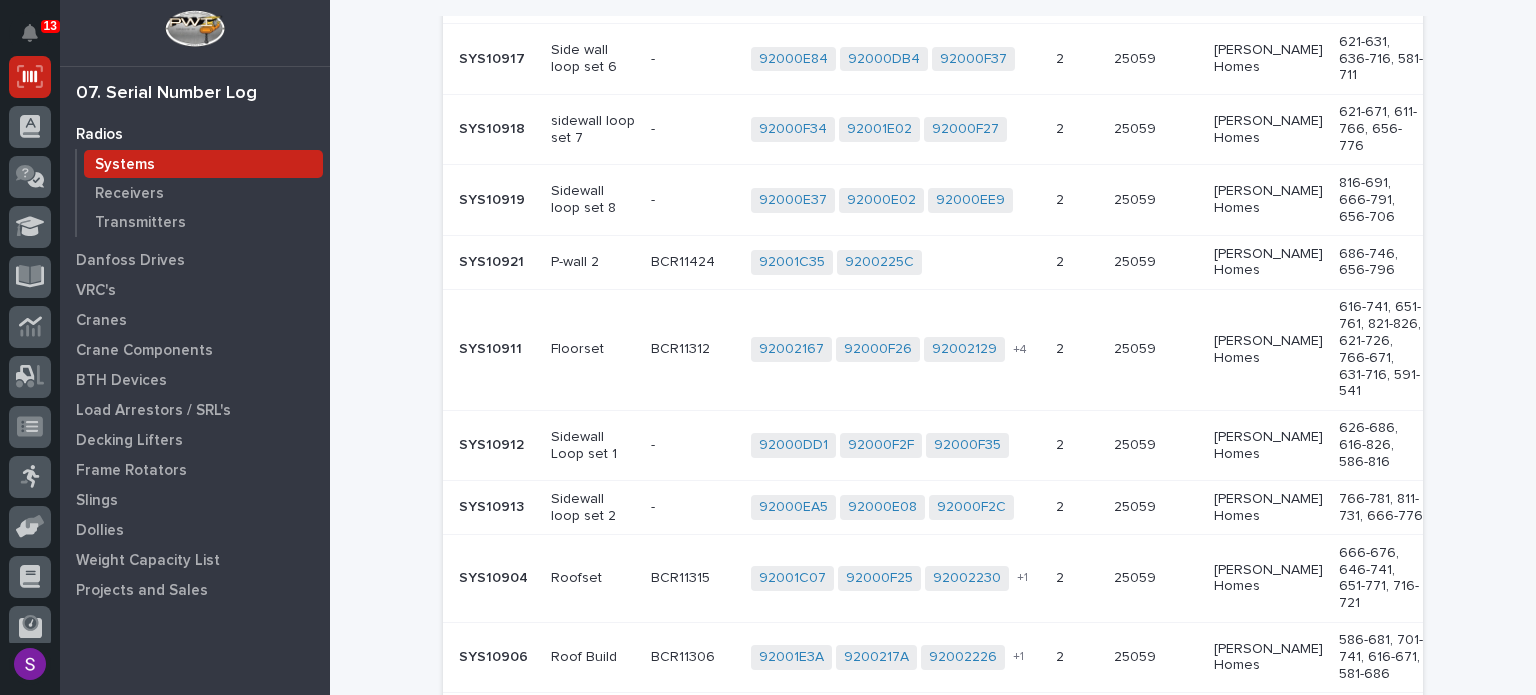 scroll, scrollTop: 600, scrollLeft: 0, axis: vertical 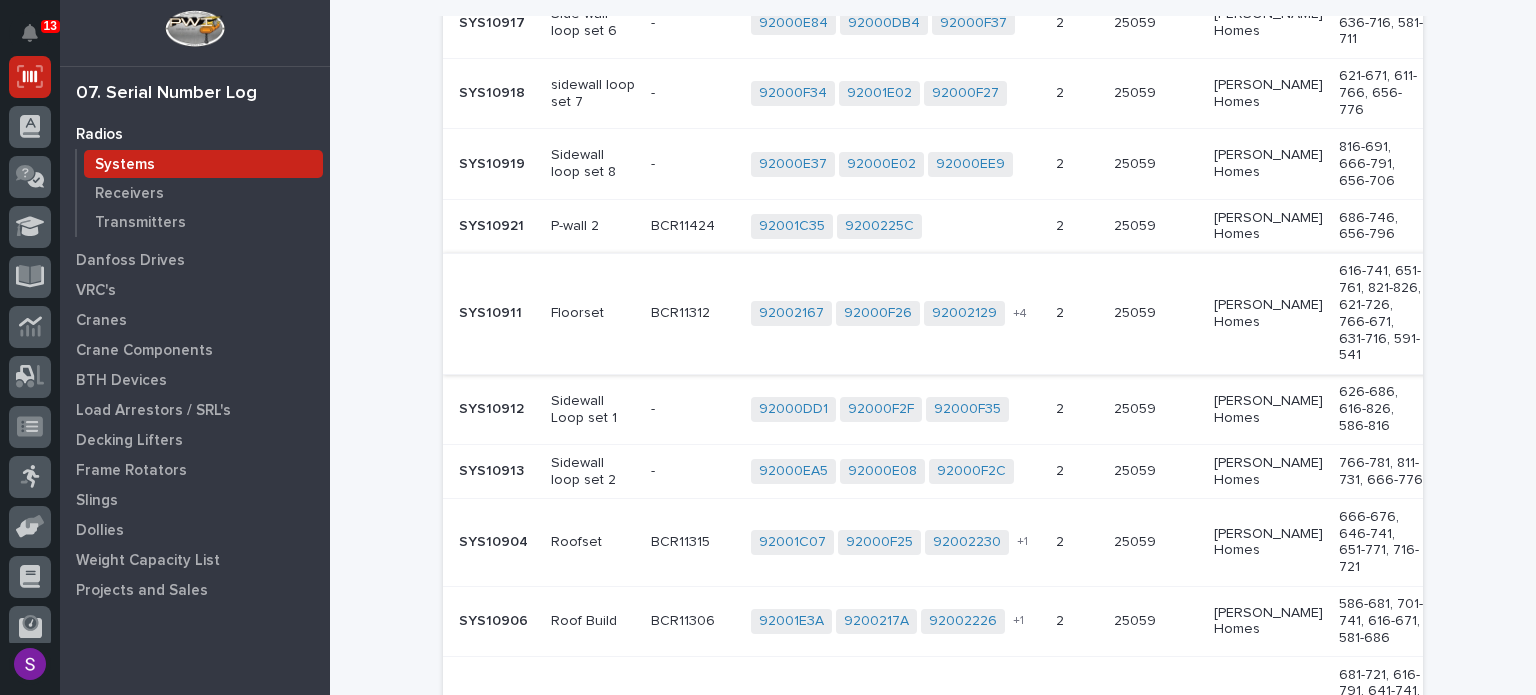 type on "25059" 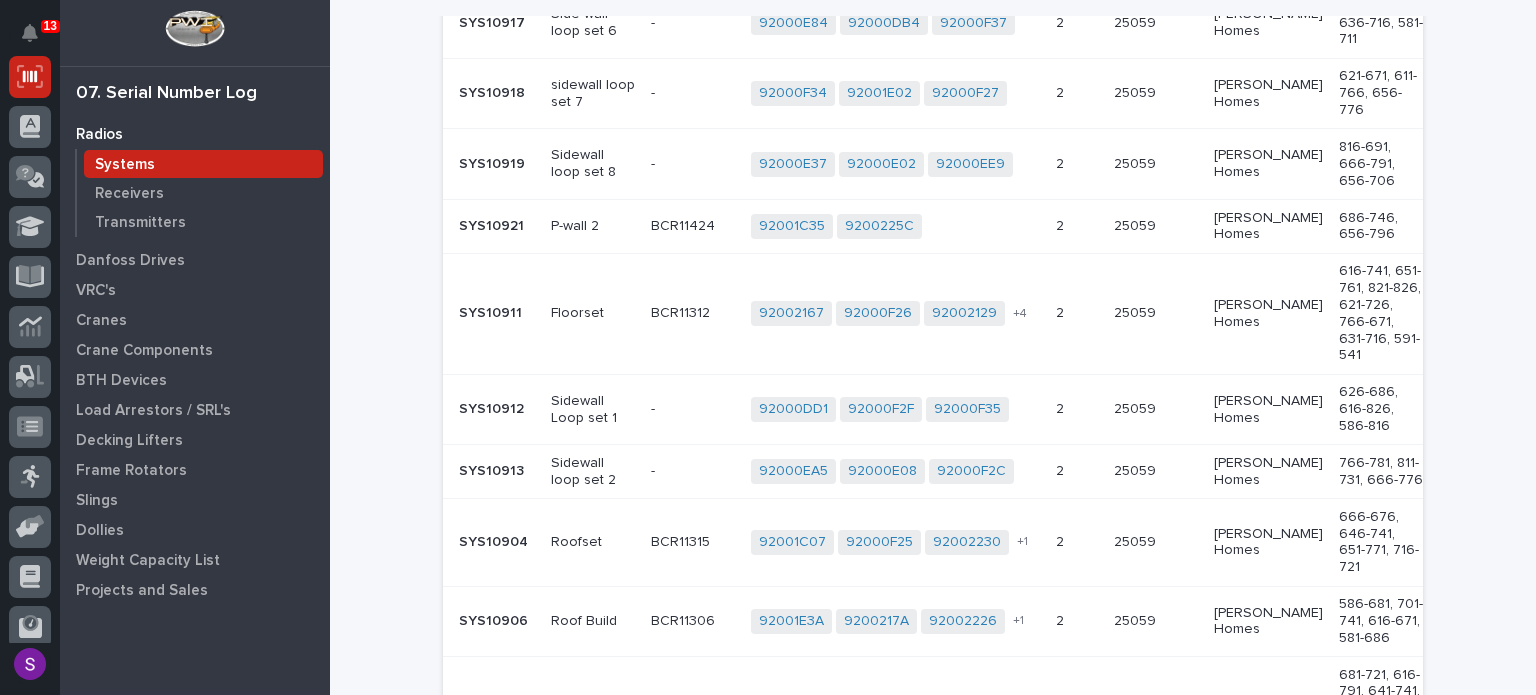 click on "[DATE]" at bounding box center [1479, 313] 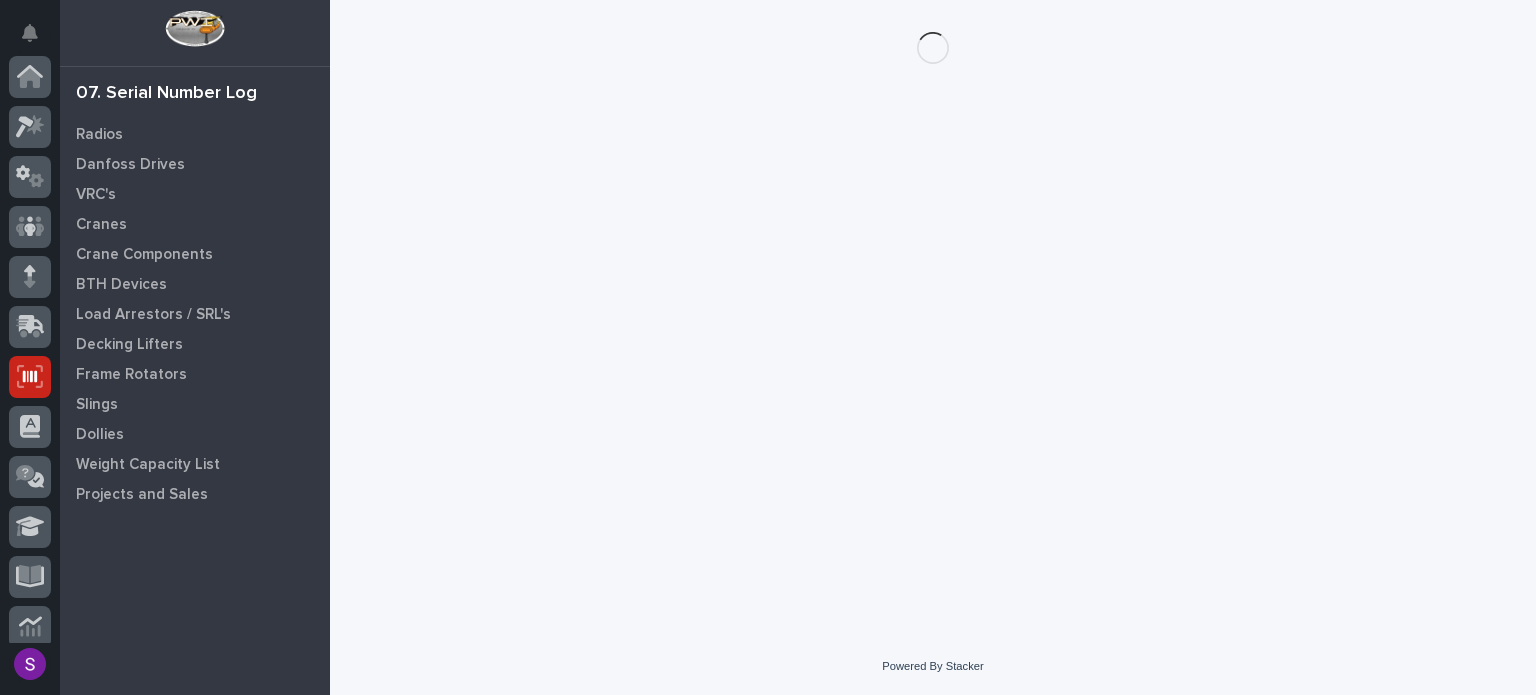 scroll, scrollTop: 300, scrollLeft: 0, axis: vertical 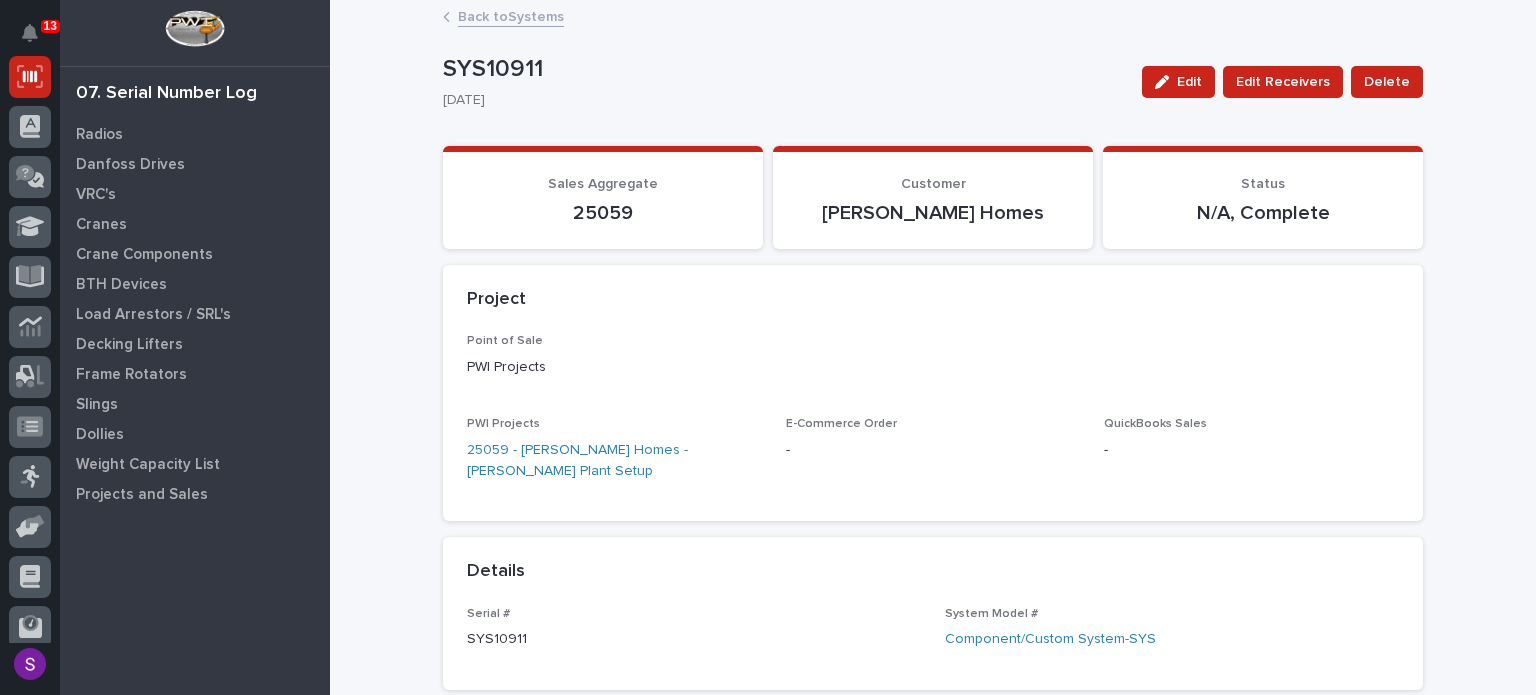 click on "Back to  Systems" at bounding box center (511, 15) 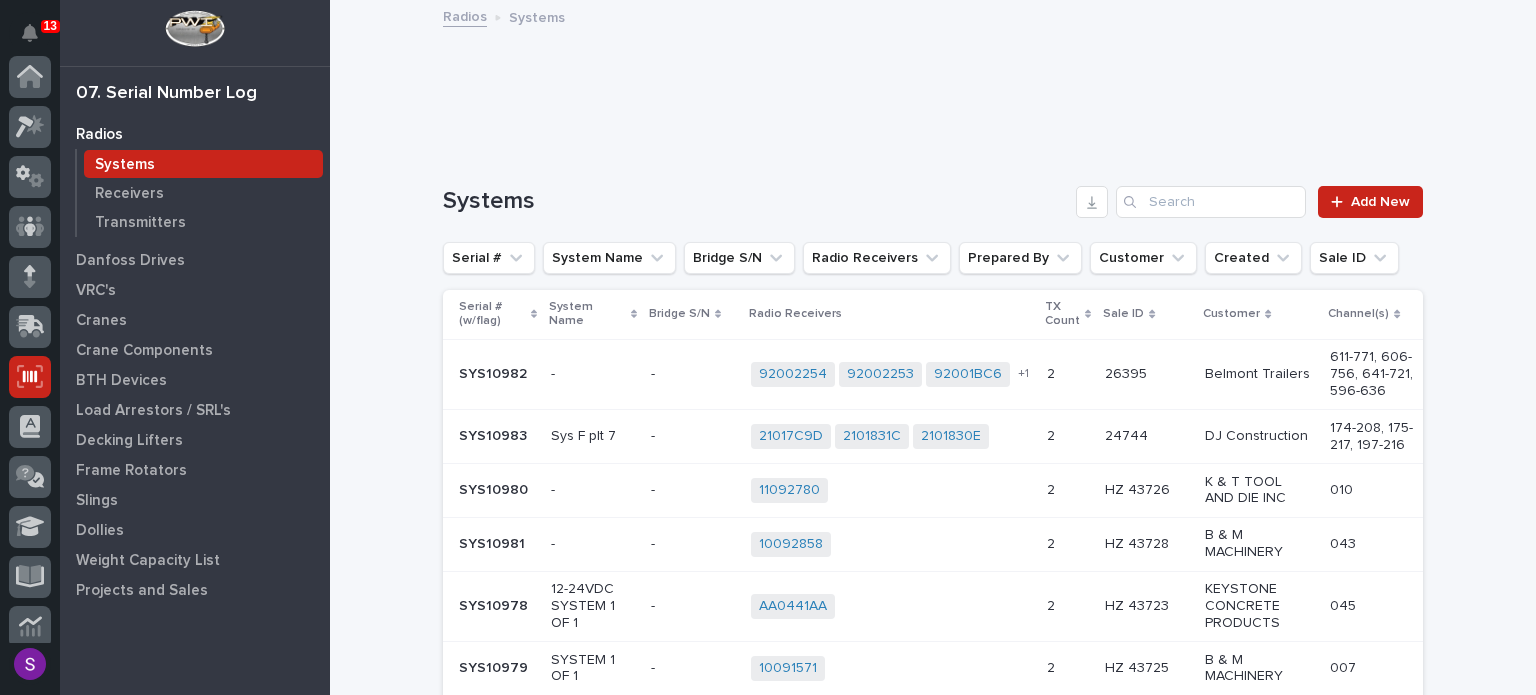 scroll, scrollTop: 300, scrollLeft: 0, axis: vertical 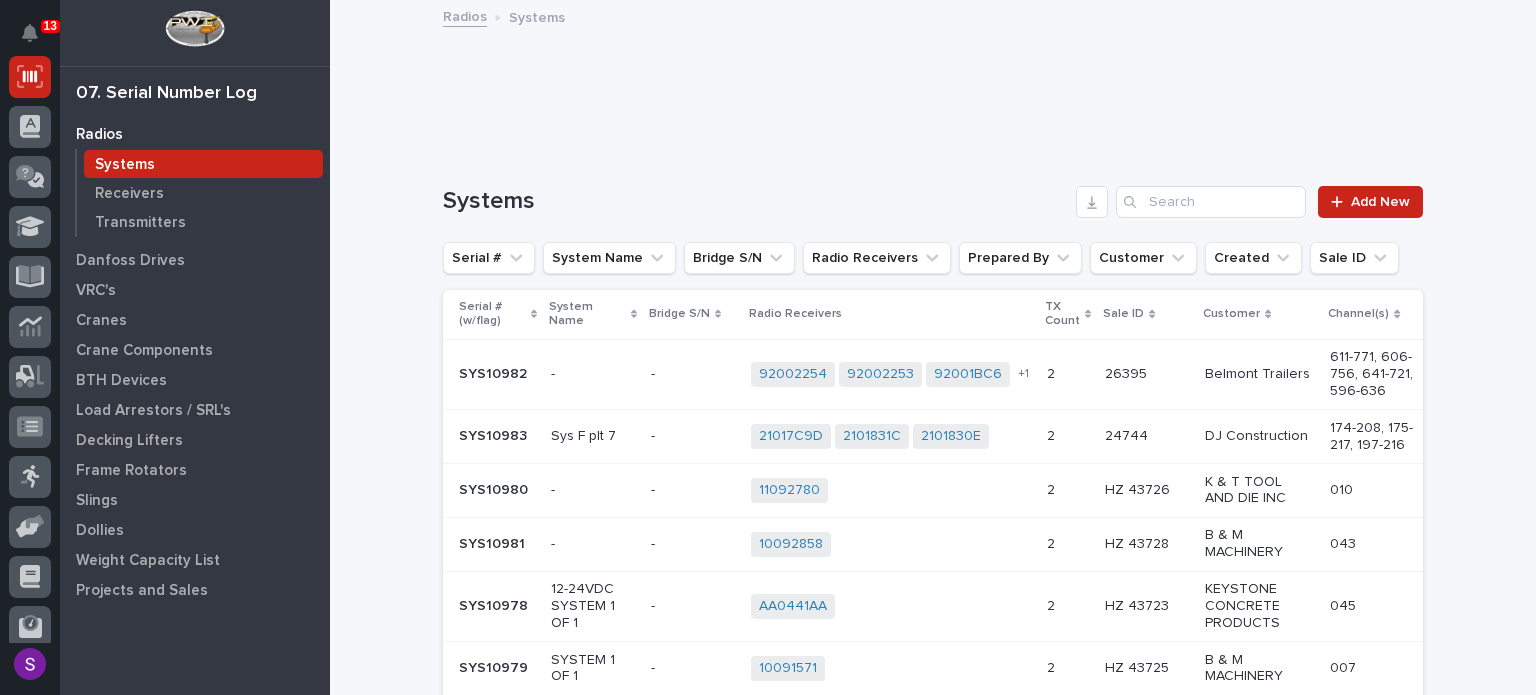 click on "Loading... Saving… Systems Add New Serial # System Name Bridge S/N Radio Receivers Prepared By Customer Created Sale ID Serial # (w/flag) System Name Bridge S/N Radio Receivers [GEOGRAPHIC_DATA] Count Sale ID Customer Channel(s) Created On SYS10982 SYS10982   - - -   92002254   92002253   92001BC6   92002950   + 1 2 2   26395 26395   Belmont Trailers 611-771, 606-756, 641-721, 596-636 [DATE] SYS10983 SYS10983   Sys F plt 7 - -   21017C9D   2101831C   2101830E   + 0 2 2   24744 24744   DJ Construction 174-208, 175-217, 197-216 [DATE] SYS10980 SYS10980   - - -   11092780   + 0 2 2   HZ 43726 HZ 43726   K & T TOOL AND DIE INC 010 [DATE] SYS10981 SYS10981   - - -   10092858   + 0 2 2   HZ 43728 HZ 43728   B & M MACHINERY 043 [DATE] SYS10978 SYS10978   12-24VDC SYSTEM 1 OF 1 - -   AA0441AA   + 0 2 2   HZ 43723 HZ 43723   KEYSTONE CONCRETE PRODUCTS 045 [DATE] SYS10979 SYS10979   SYSTEM 1 OF 1 - -   10091571   + 0 2 2   HZ 43725 HZ 43725   B & M MACHINERY 007 [DATE] SYS10971   - -" at bounding box center (933, 810) 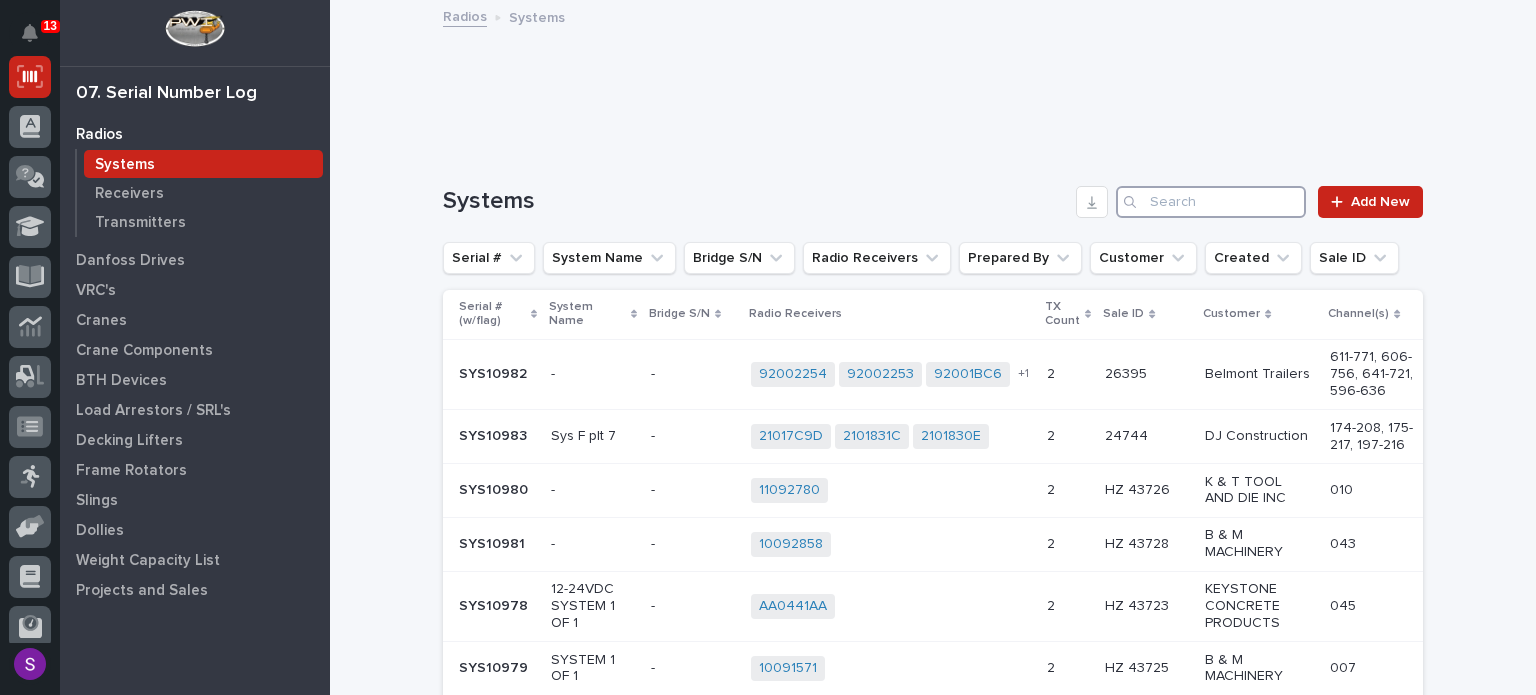 click at bounding box center [1211, 202] 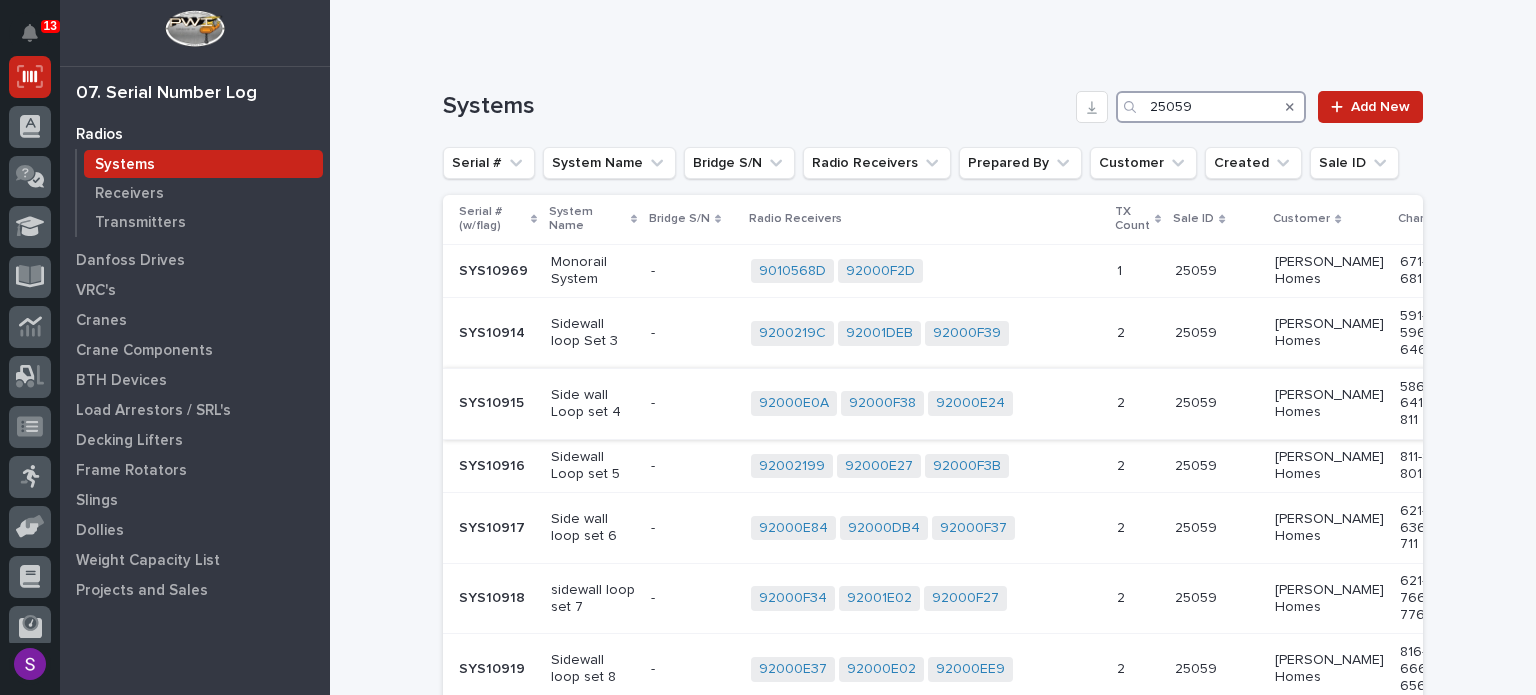scroll, scrollTop: 200, scrollLeft: 0, axis: vertical 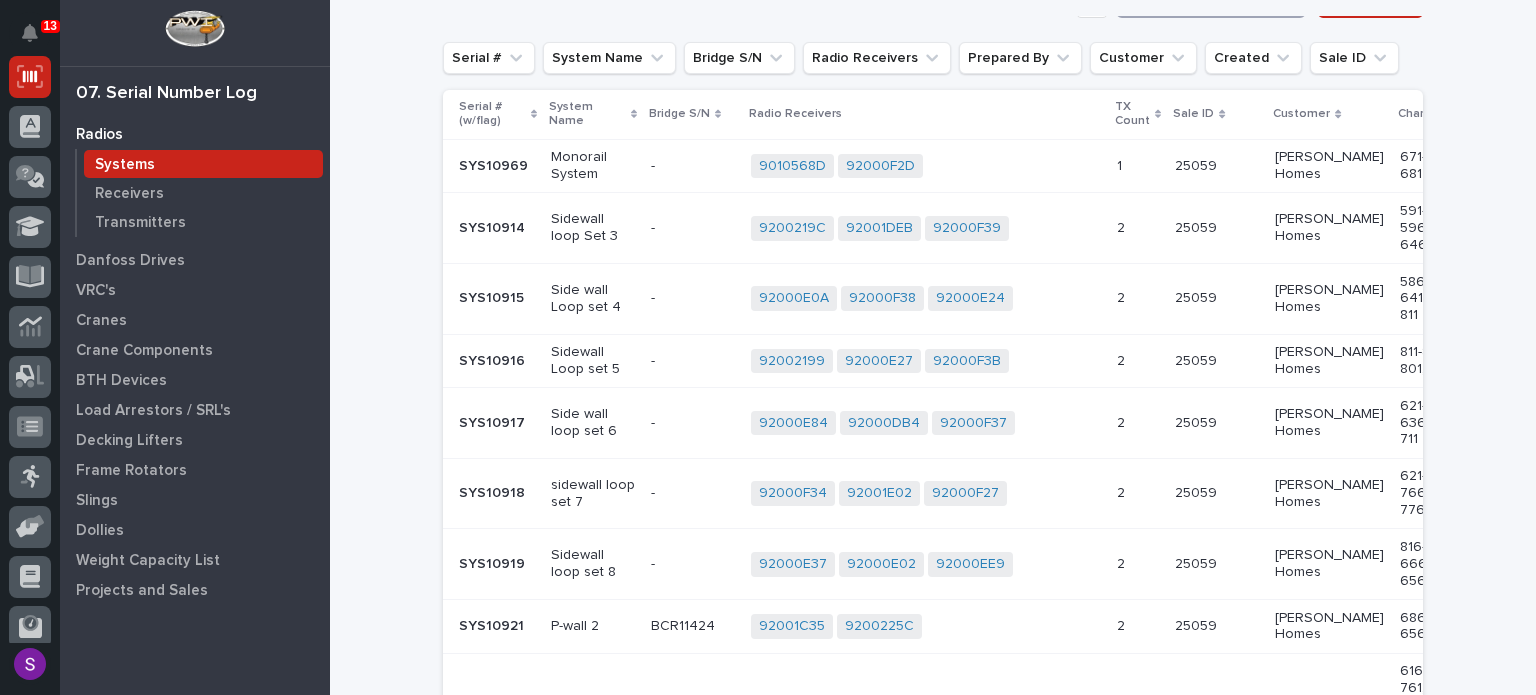 type on "25059" 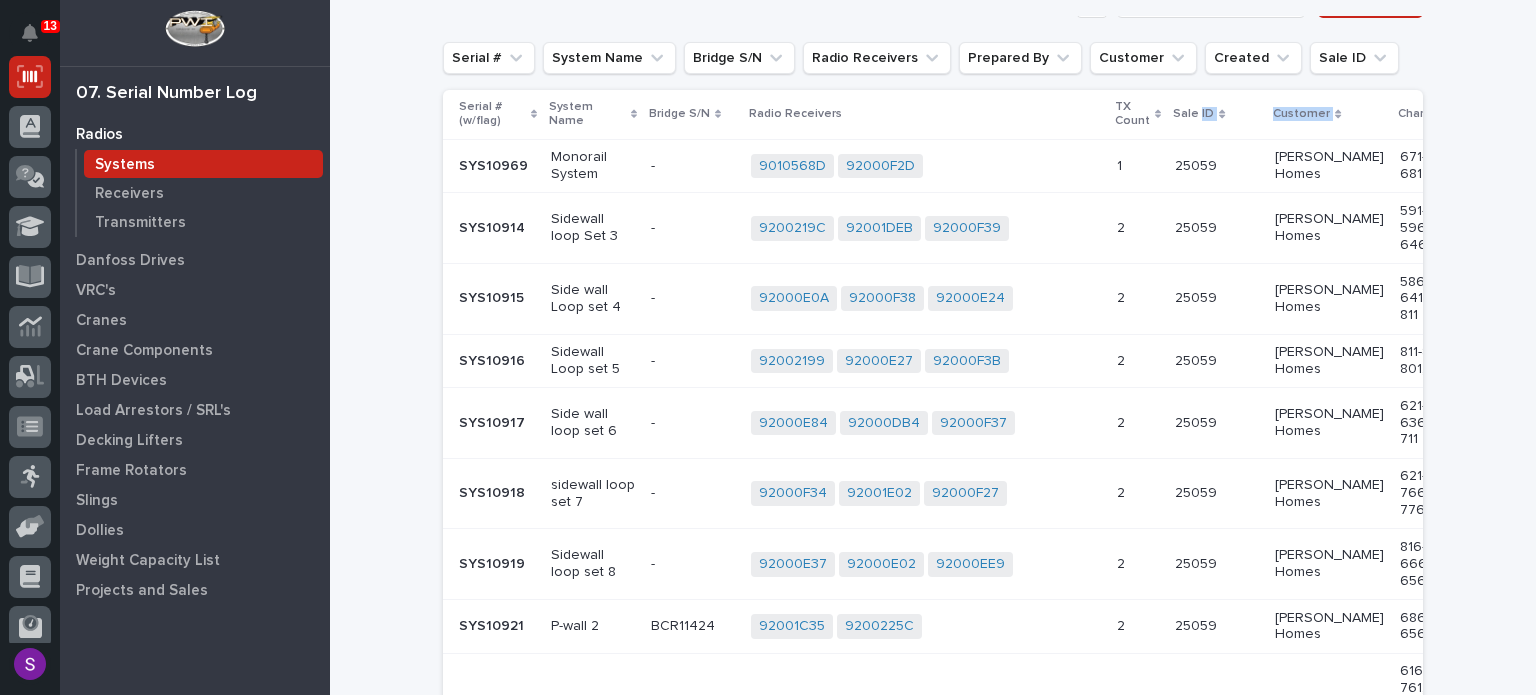 drag, startPoint x: 1356, startPoint y: 110, endPoint x: 1186, endPoint y: 111, distance: 170.00294 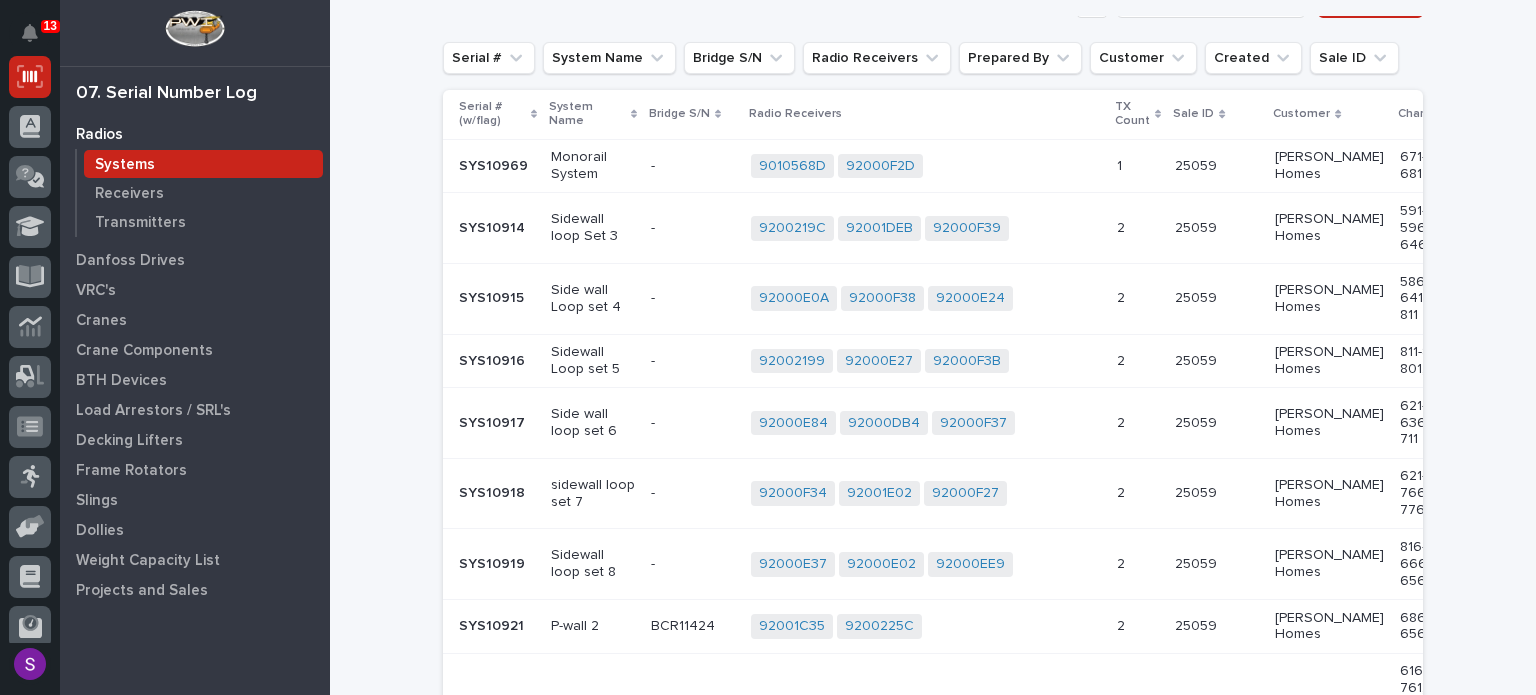 click on "Channel(s)" at bounding box center [1428, 114] 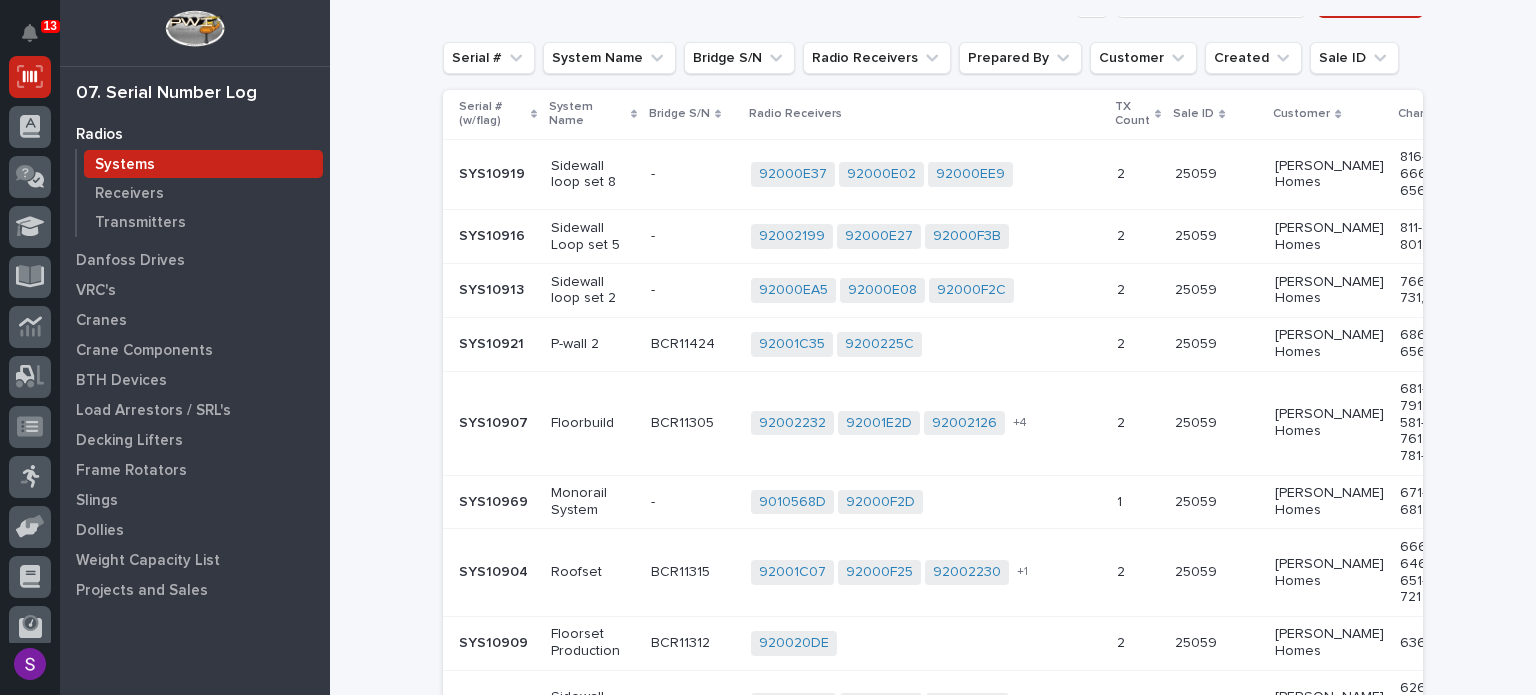 click on "Channel(s)" at bounding box center [1428, 114] 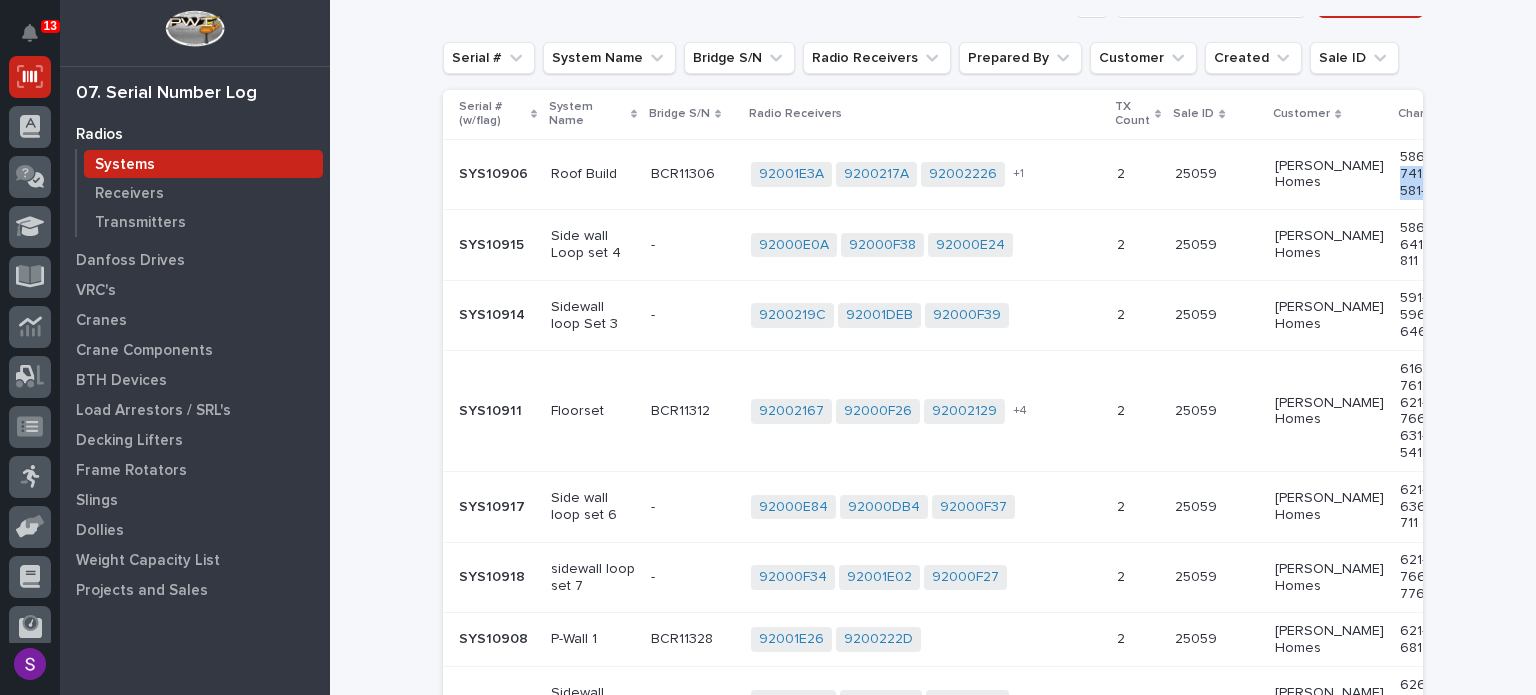 scroll, scrollTop: 0, scrollLeft: 156, axis: horizontal 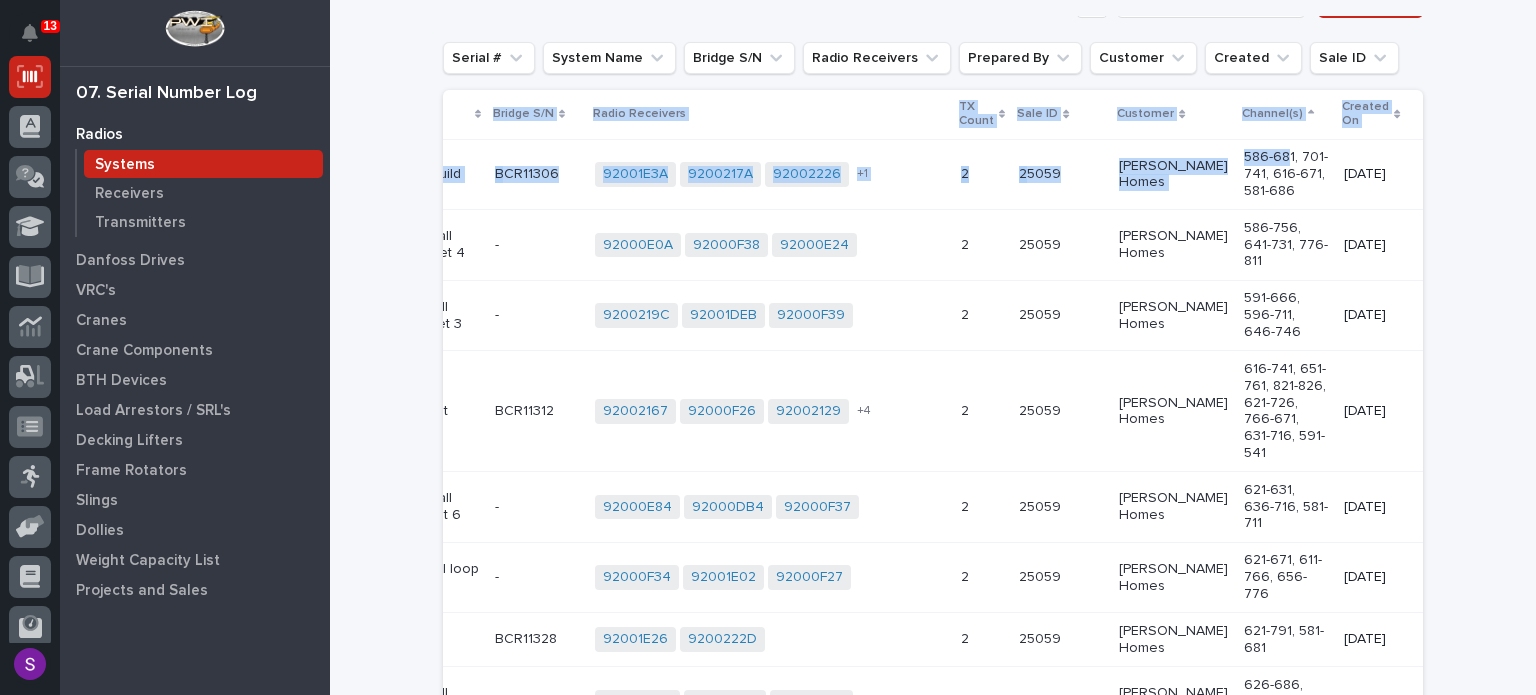 drag, startPoint x: 1412, startPoint y: 144, endPoint x: 1496, endPoint y: 160, distance: 85.51023 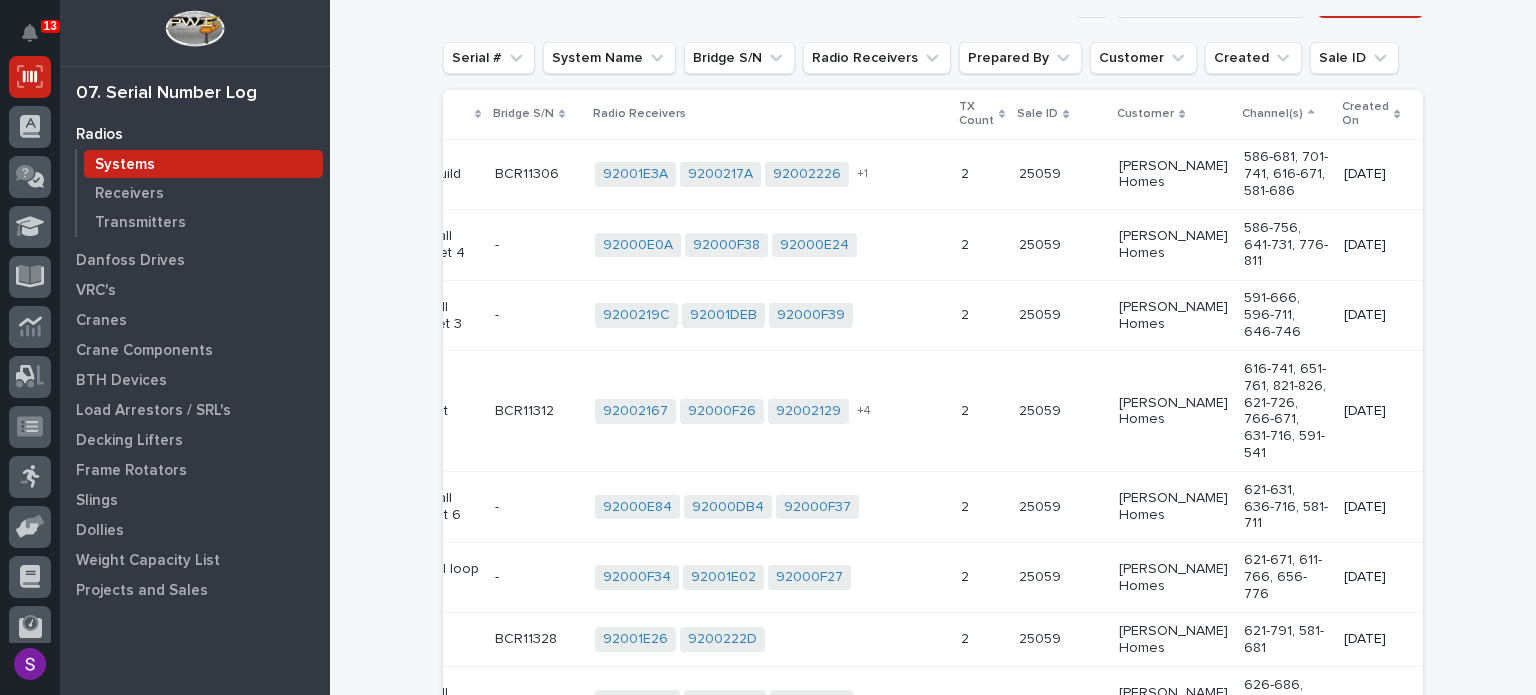 drag, startPoint x: 1356, startPoint y: 208, endPoint x: 1132, endPoint y: 220, distance: 224.3212 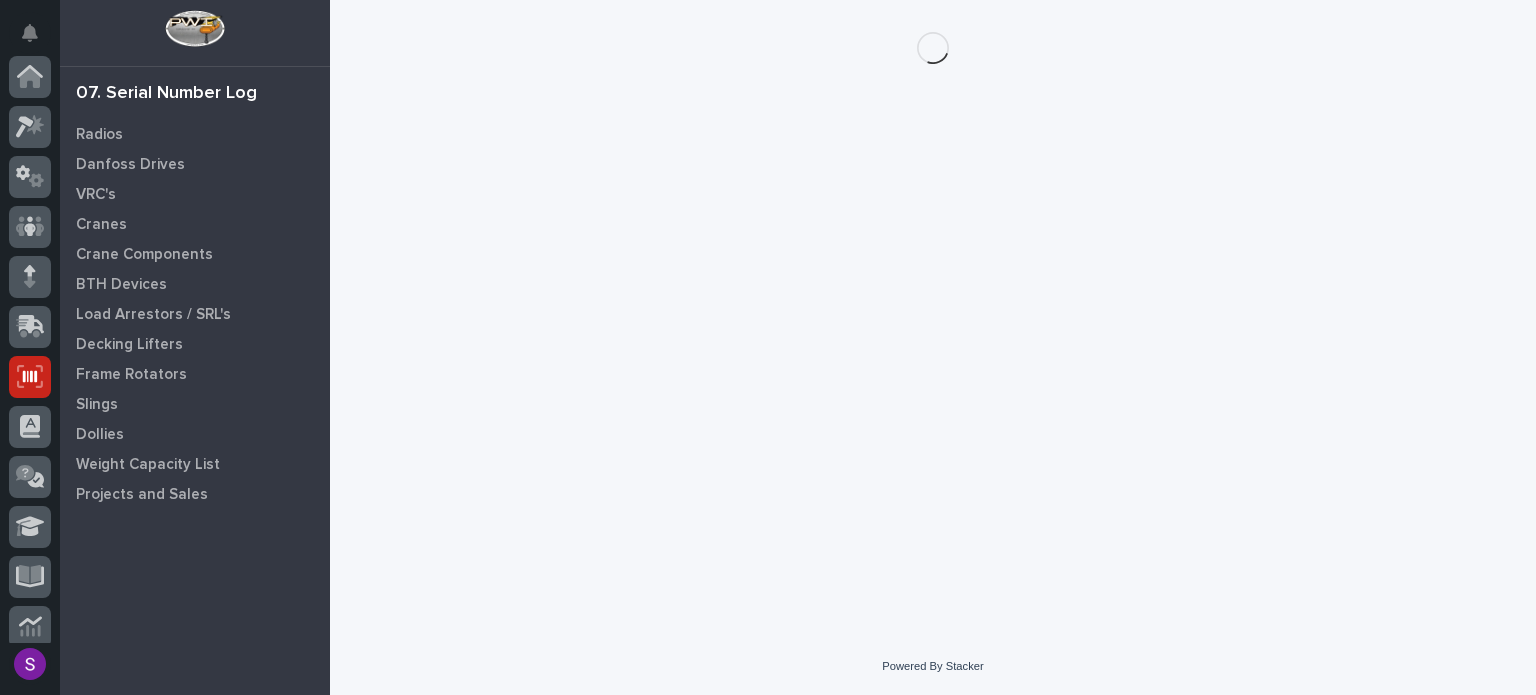 scroll, scrollTop: 300, scrollLeft: 0, axis: vertical 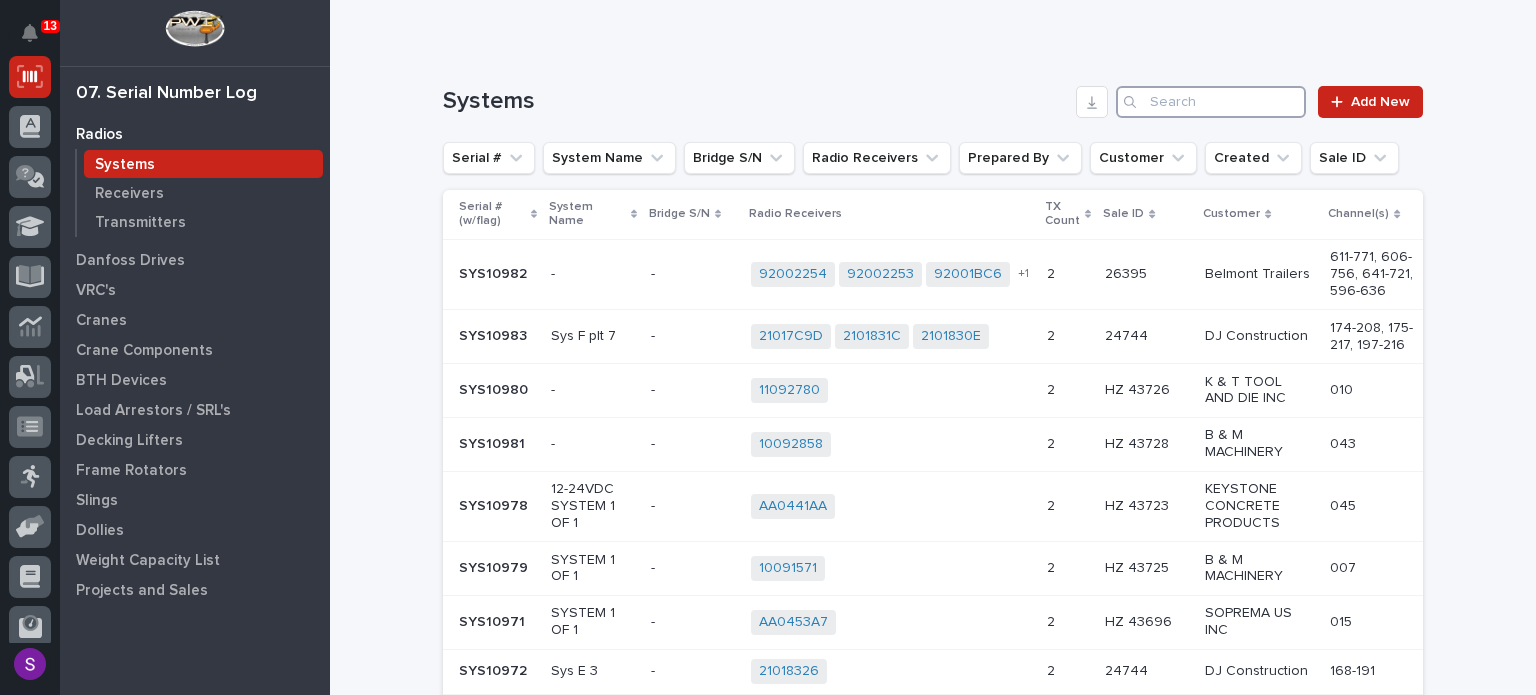click at bounding box center [1211, 102] 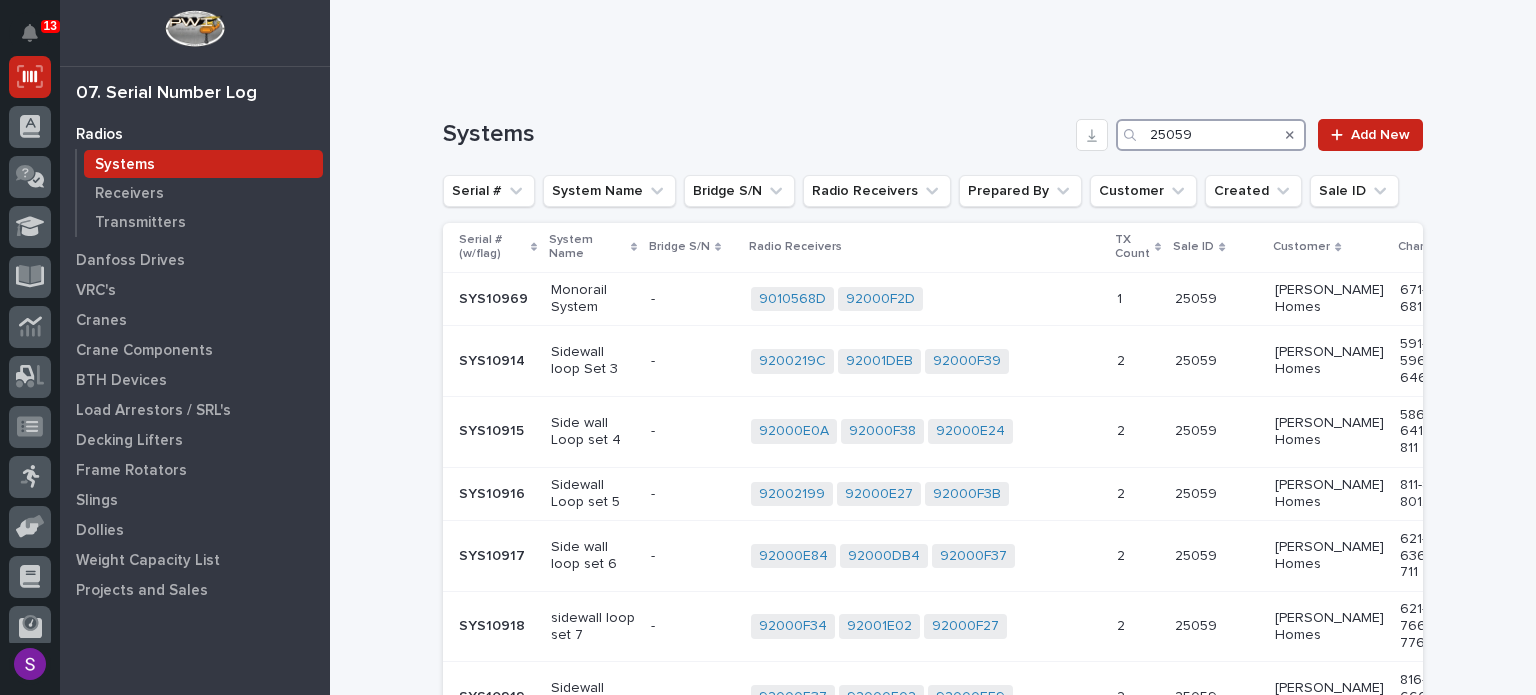 scroll, scrollTop: 102, scrollLeft: 0, axis: vertical 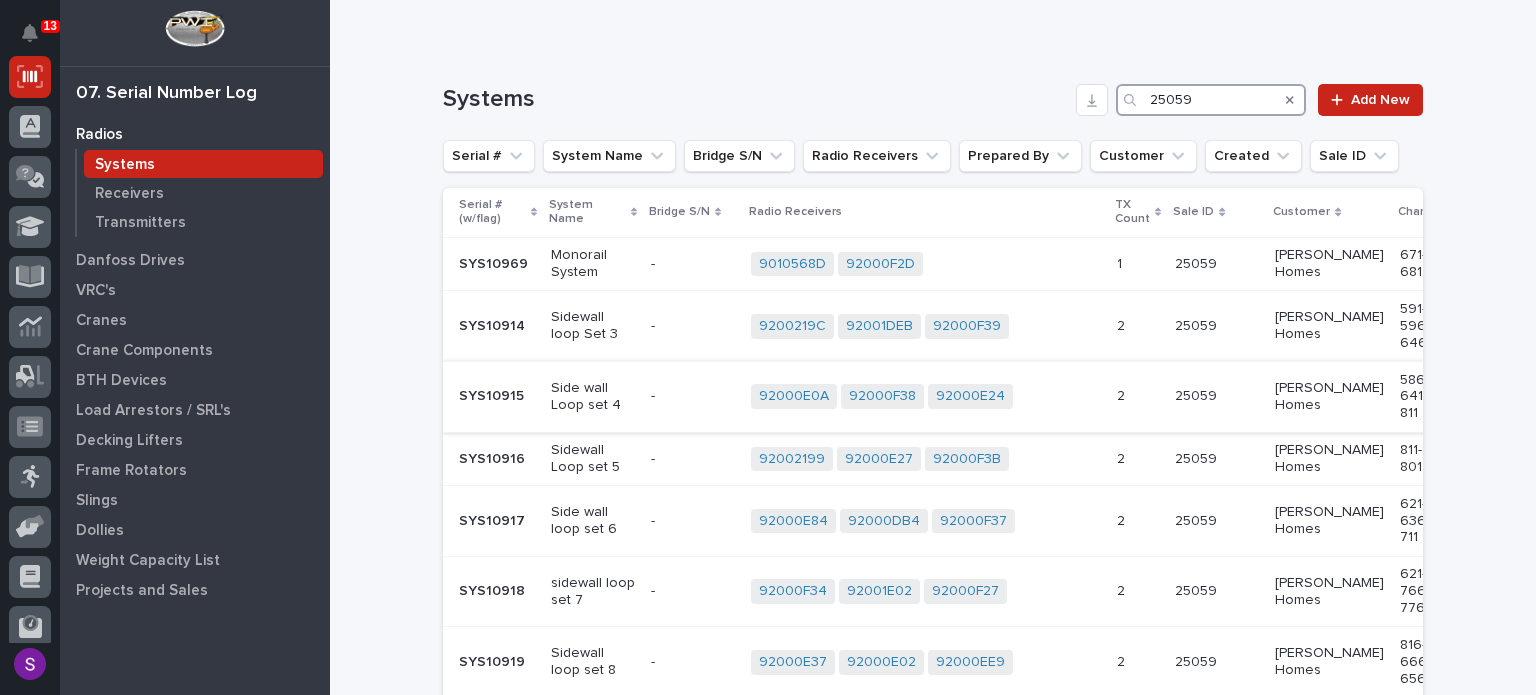 type on "25059" 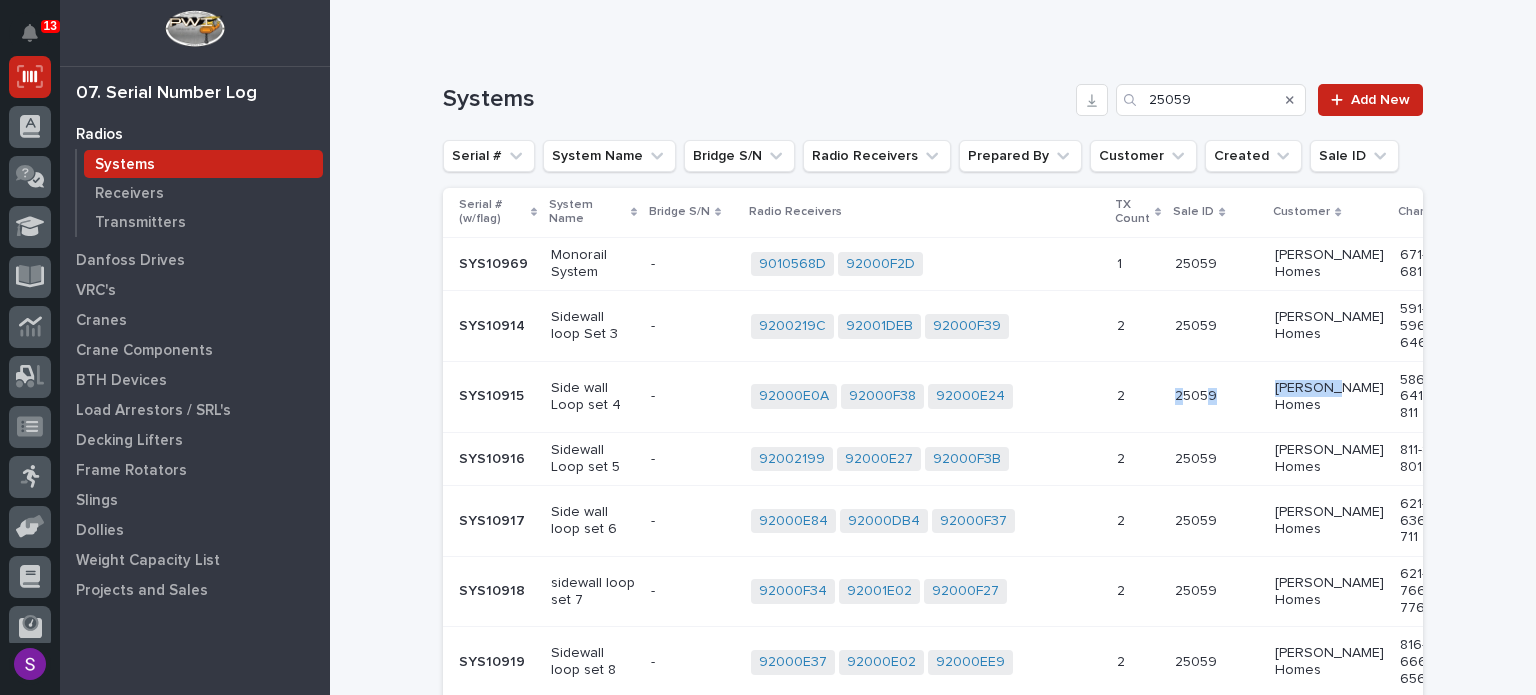 drag, startPoint x: 1352, startPoint y: 368, endPoint x: 1197, endPoint y: 383, distance: 155.72412 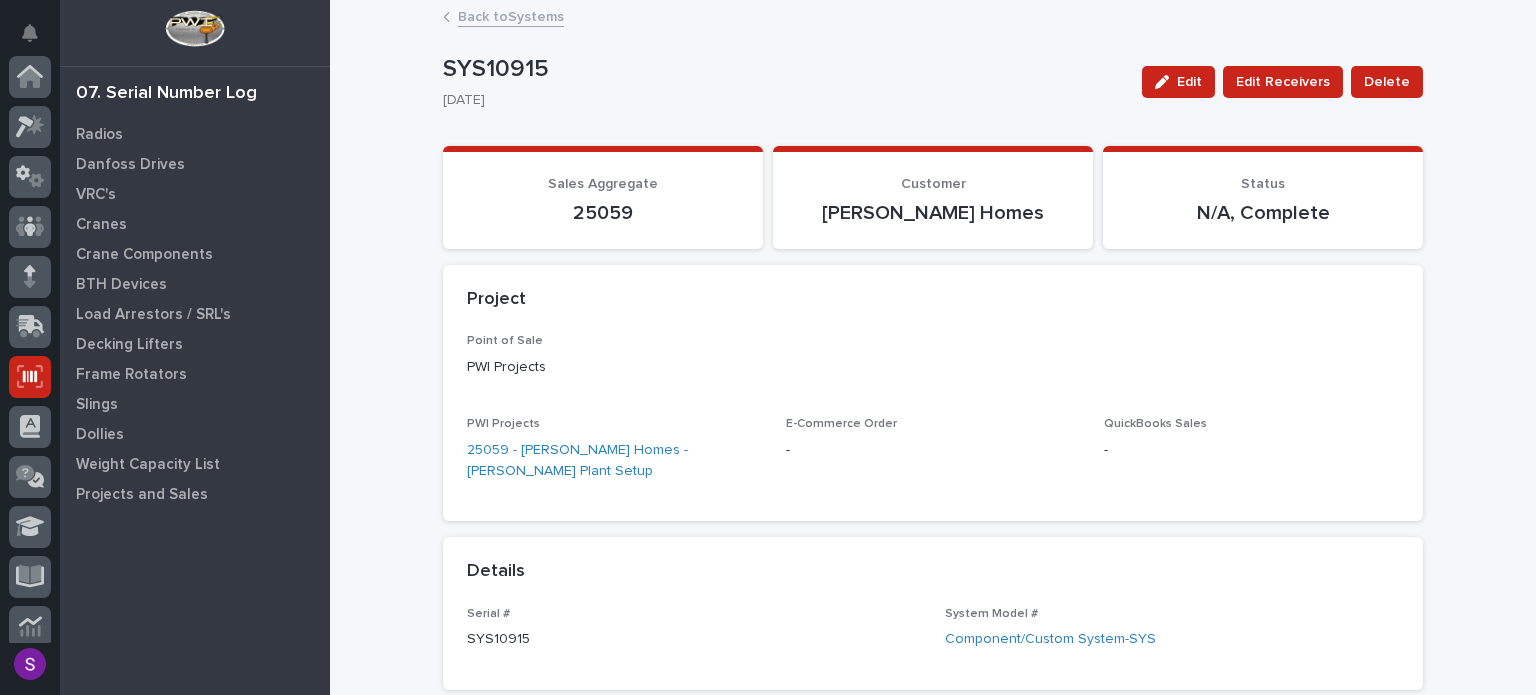 scroll, scrollTop: 300, scrollLeft: 0, axis: vertical 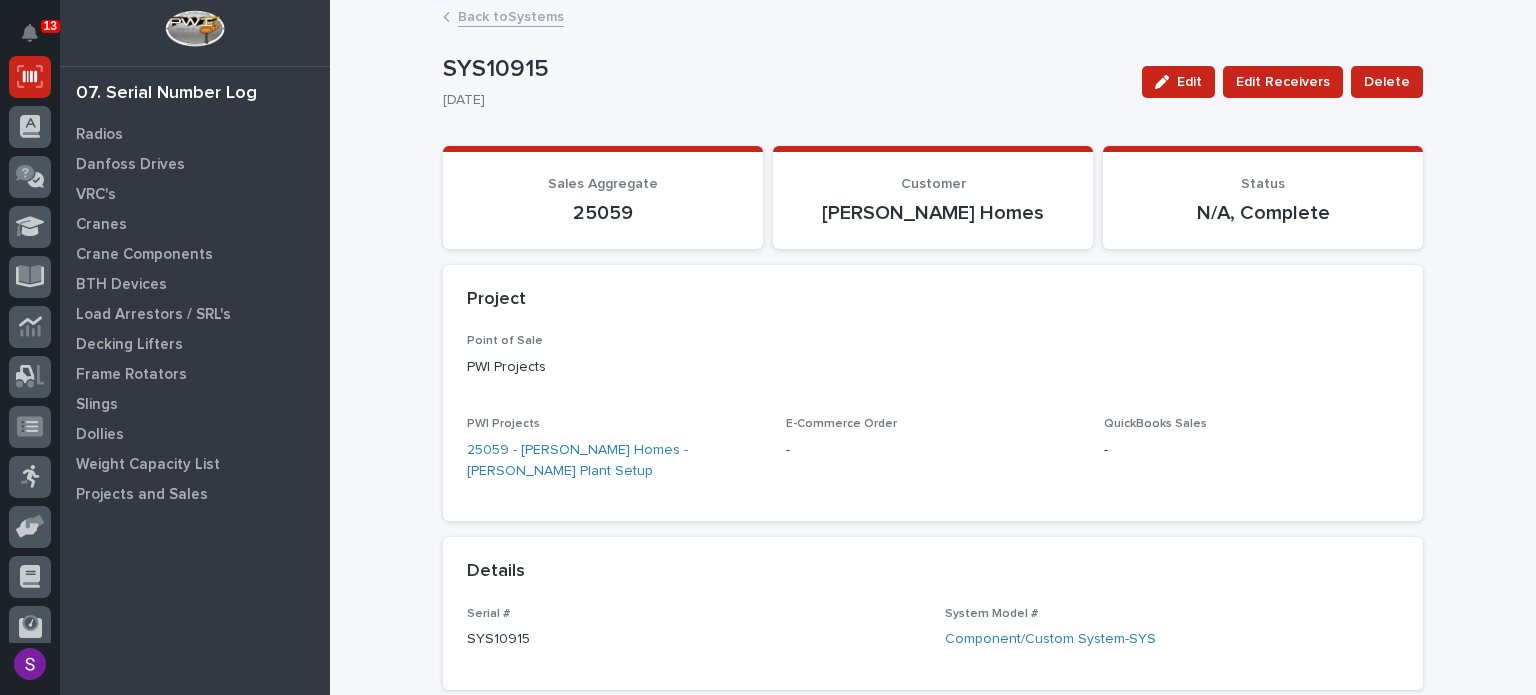 click on "Back to  Systems" at bounding box center [511, 15] 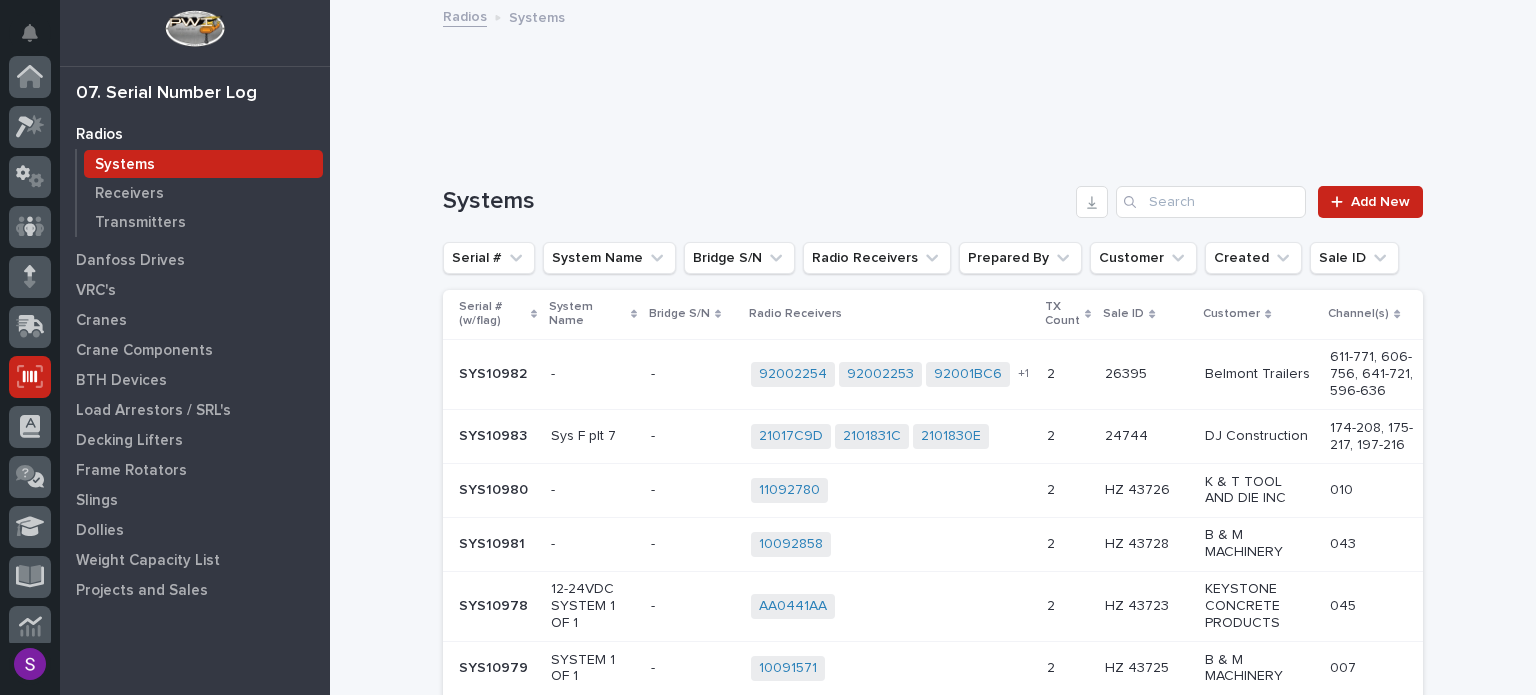 scroll, scrollTop: 300, scrollLeft: 0, axis: vertical 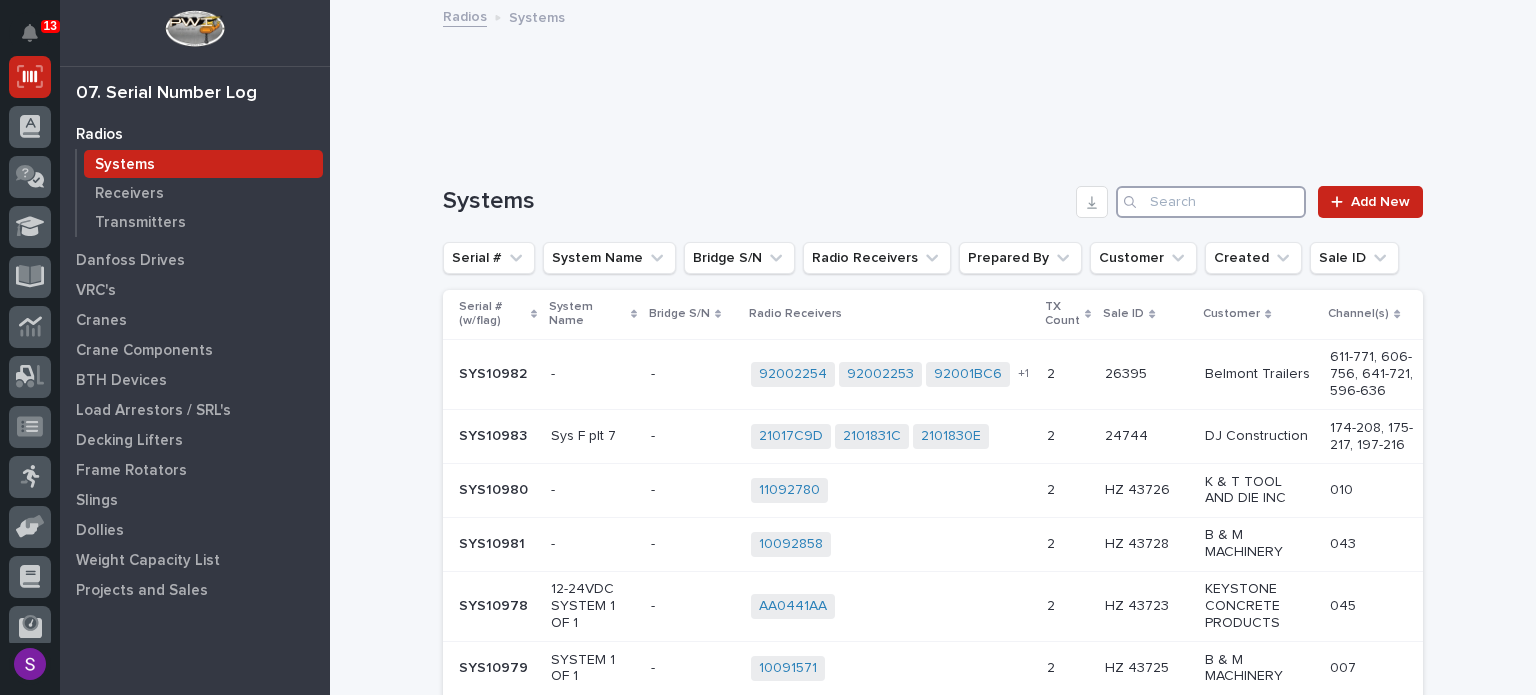 click at bounding box center [1211, 202] 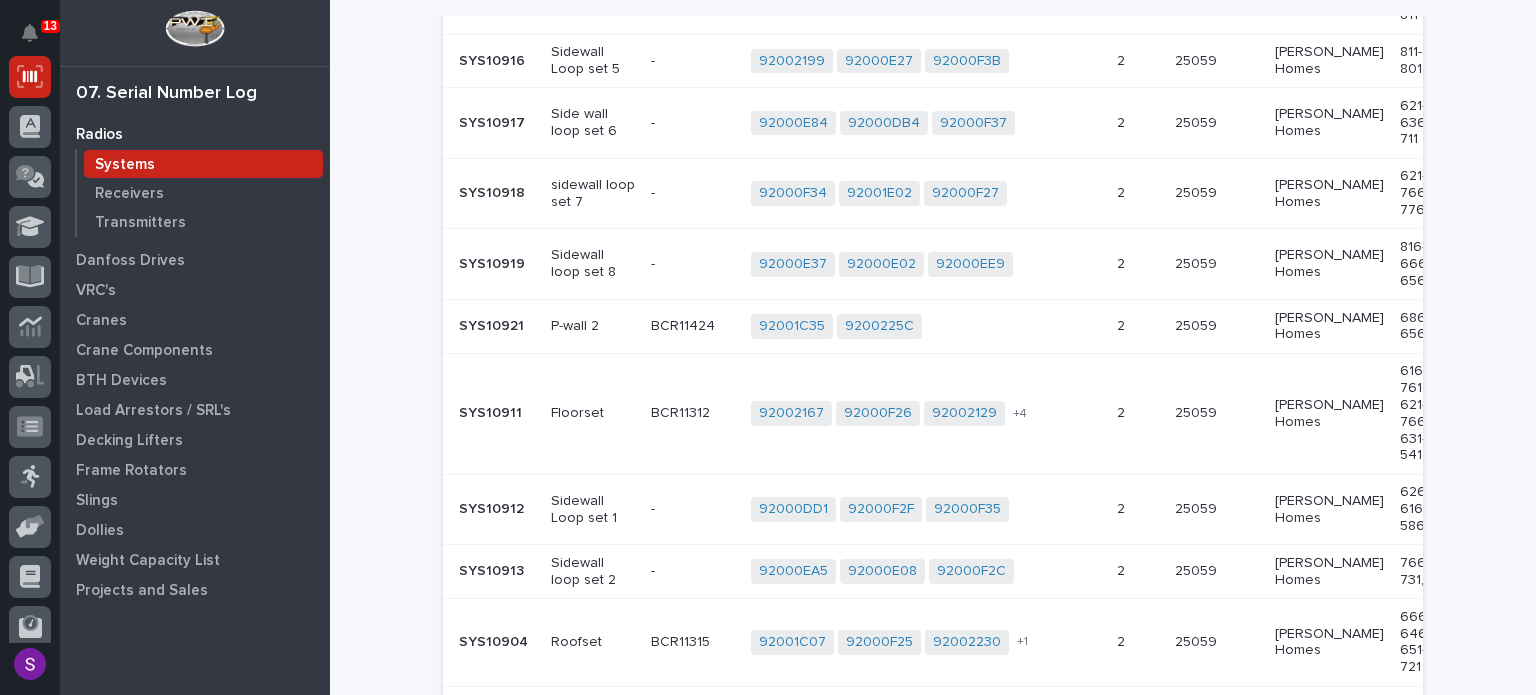scroll, scrollTop: 0, scrollLeft: 0, axis: both 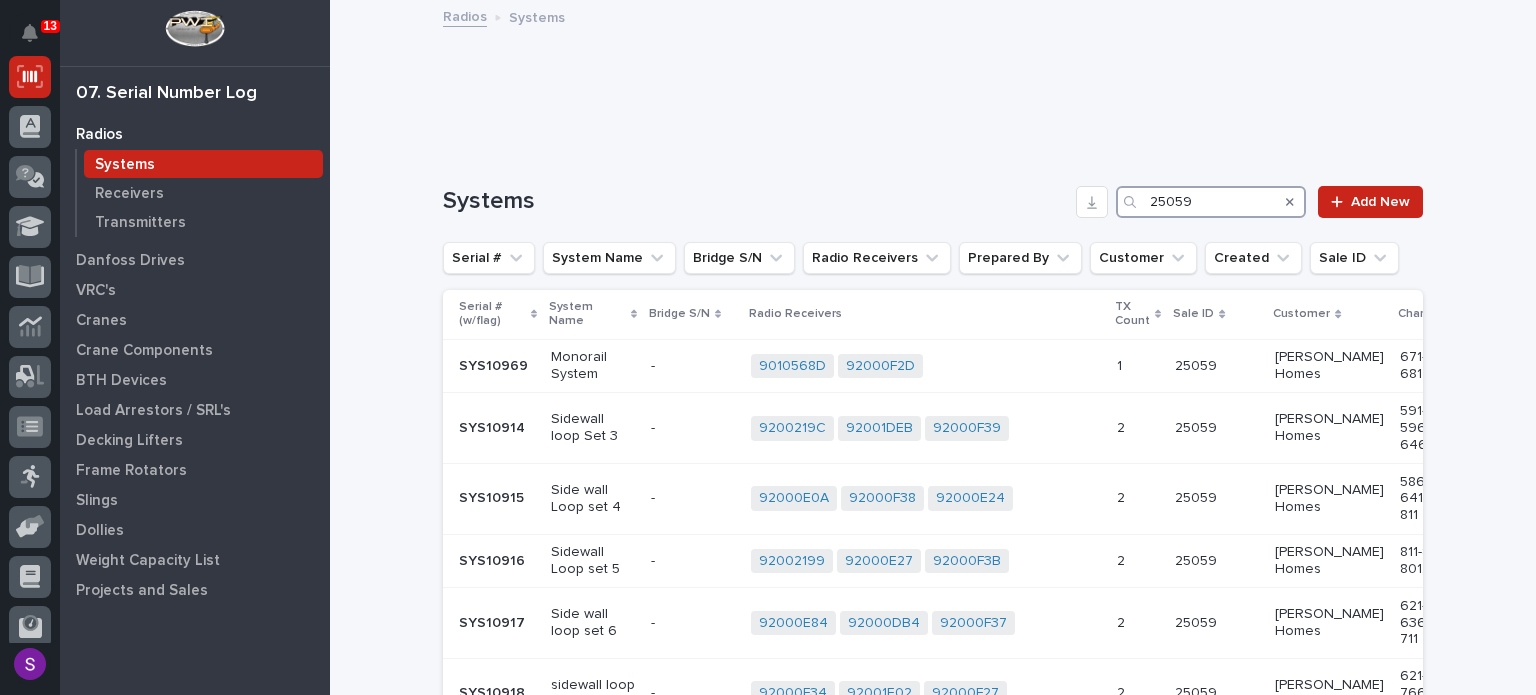 type on "25059" 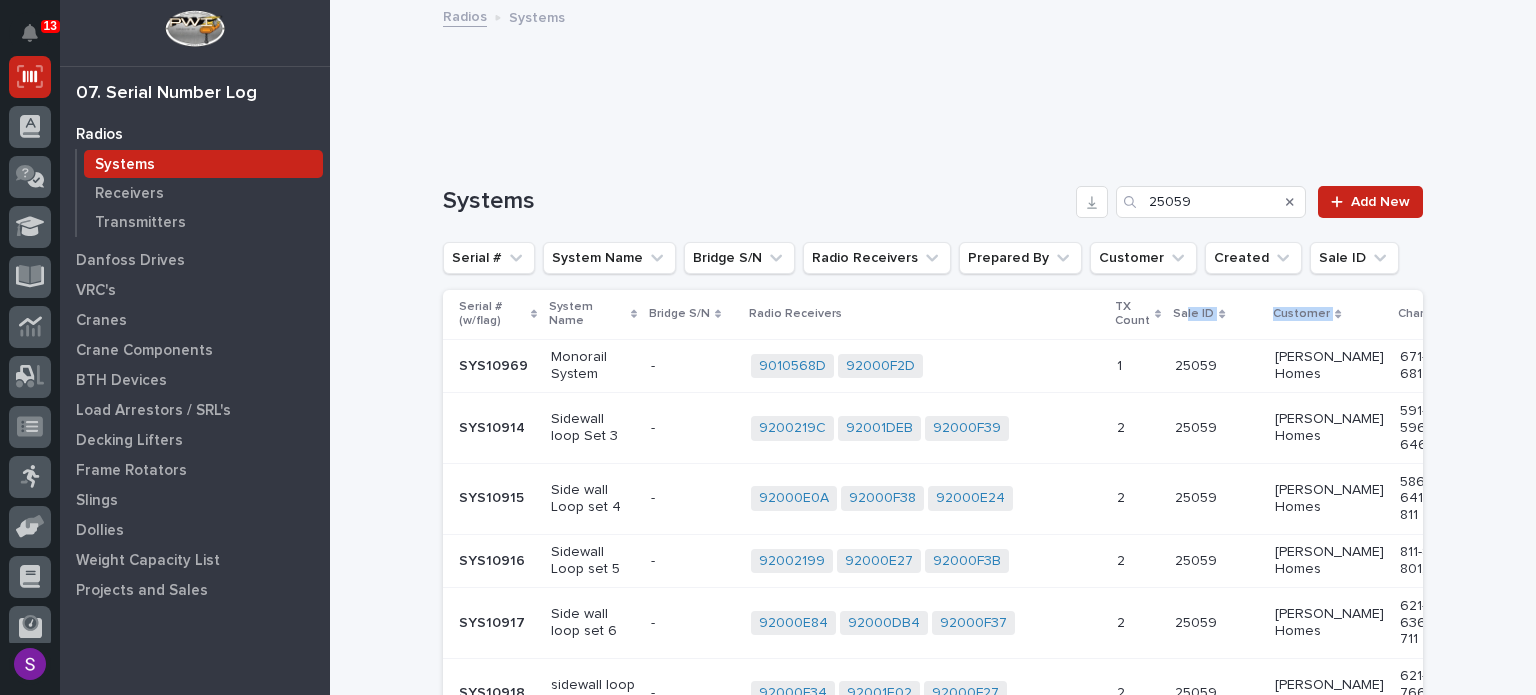 drag, startPoint x: 1351, startPoint y: 323, endPoint x: 1176, endPoint y: 314, distance: 175.23128 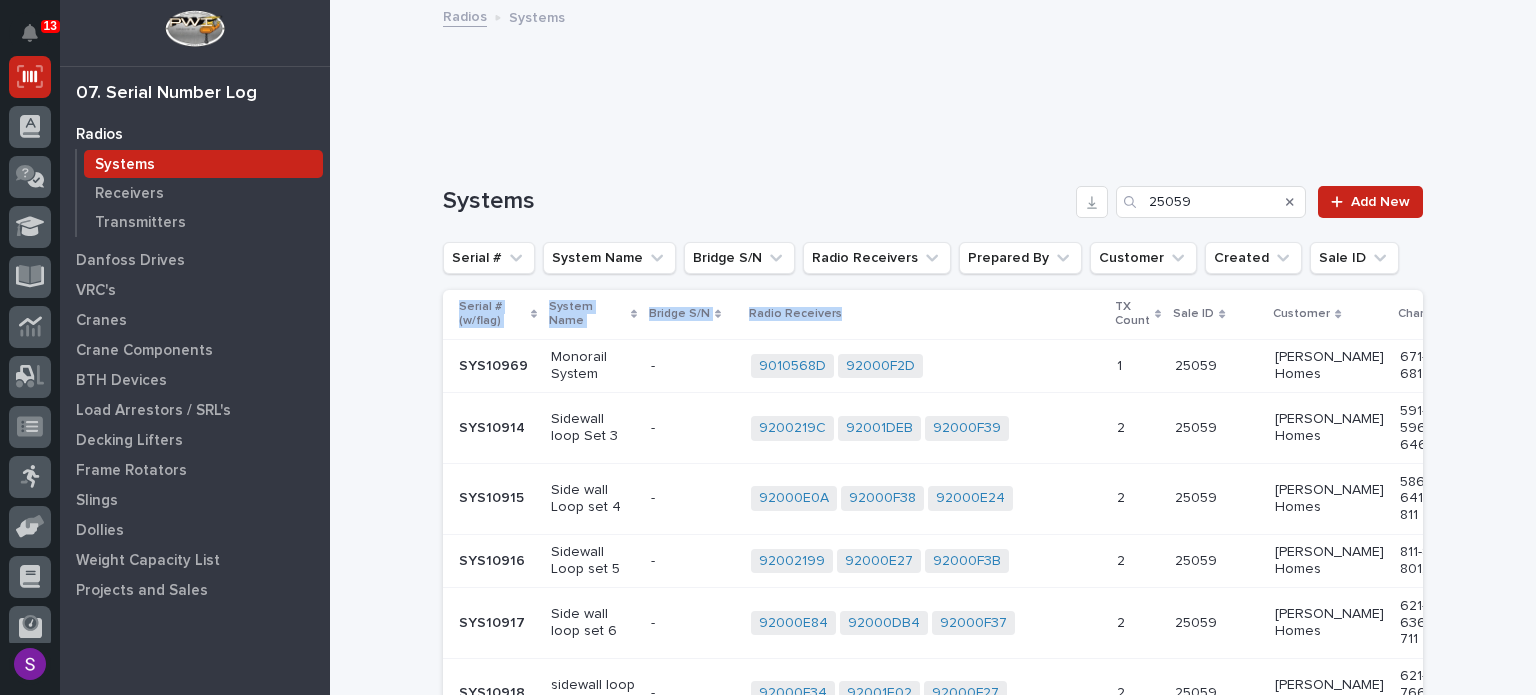 drag, startPoint x: 1046, startPoint y: 311, endPoint x: 998, endPoint y: 337, distance: 54.589375 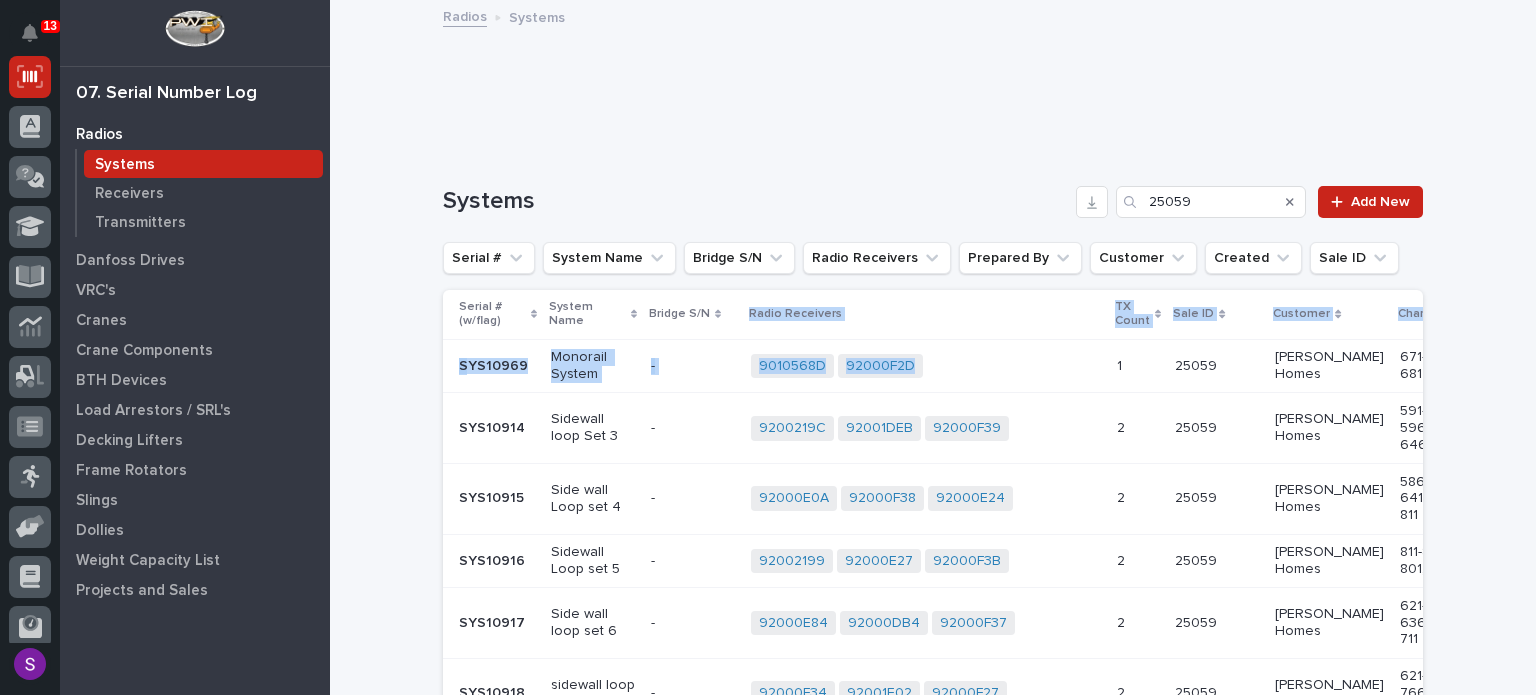 drag, startPoint x: 1008, startPoint y: 355, endPoint x: 747, endPoint y: 322, distance: 263.07794 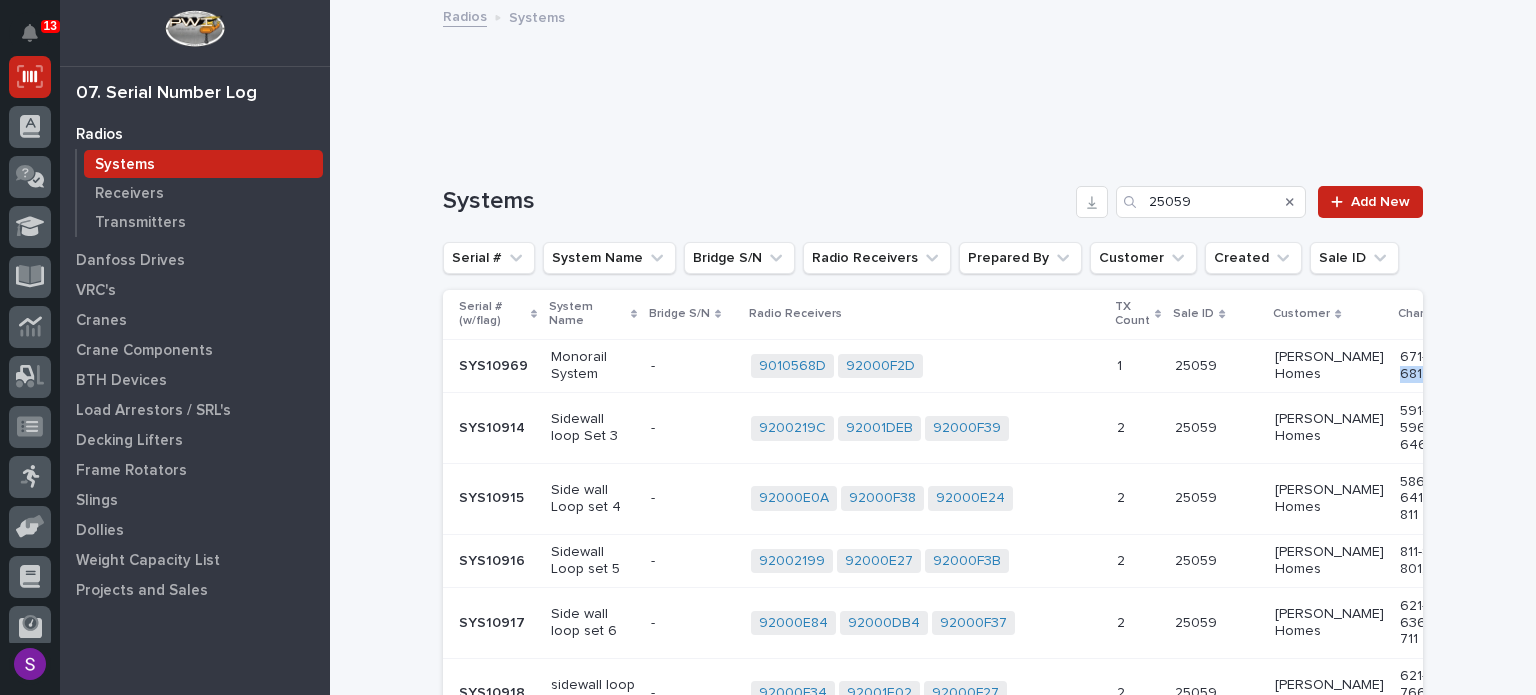 scroll, scrollTop: 0, scrollLeft: 156, axis: horizontal 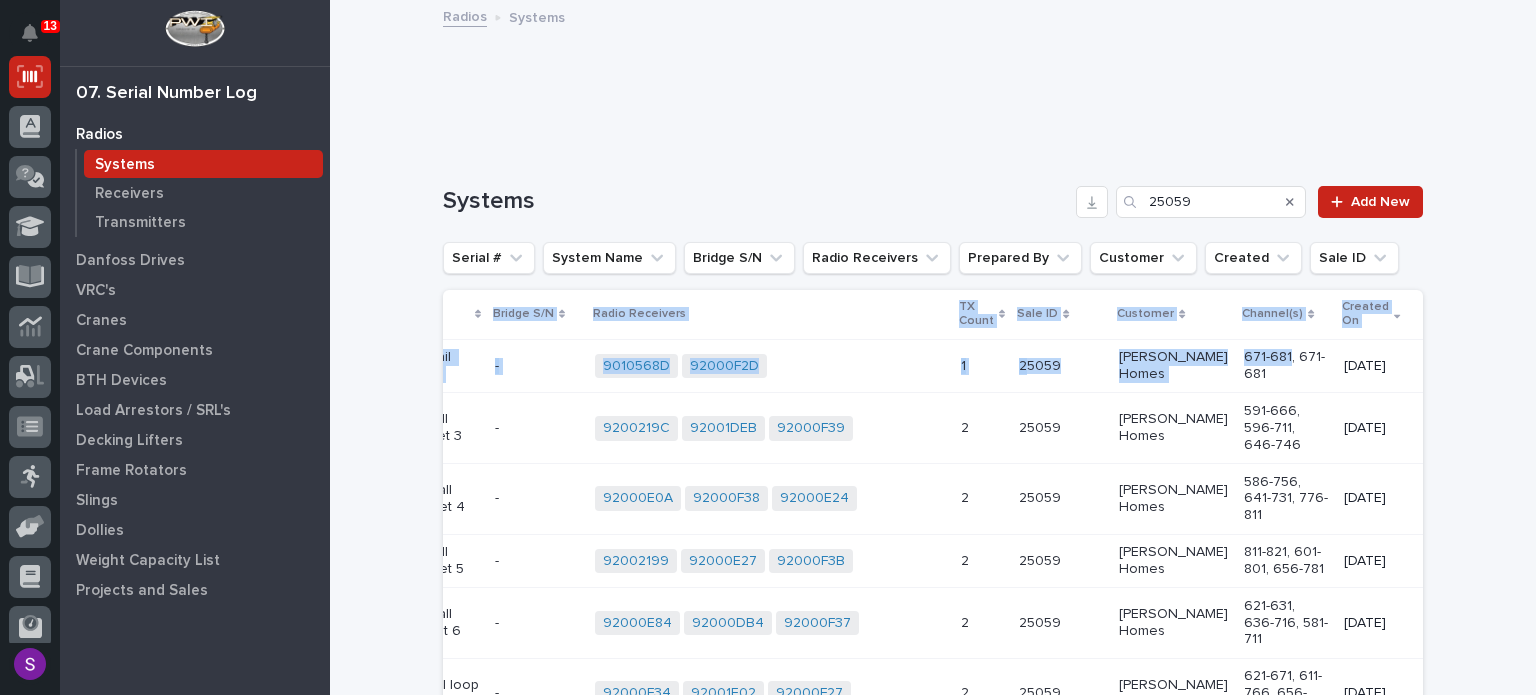 drag, startPoint x: 1411, startPoint y: 354, endPoint x: 1464, endPoint y: 349, distance: 53.235325 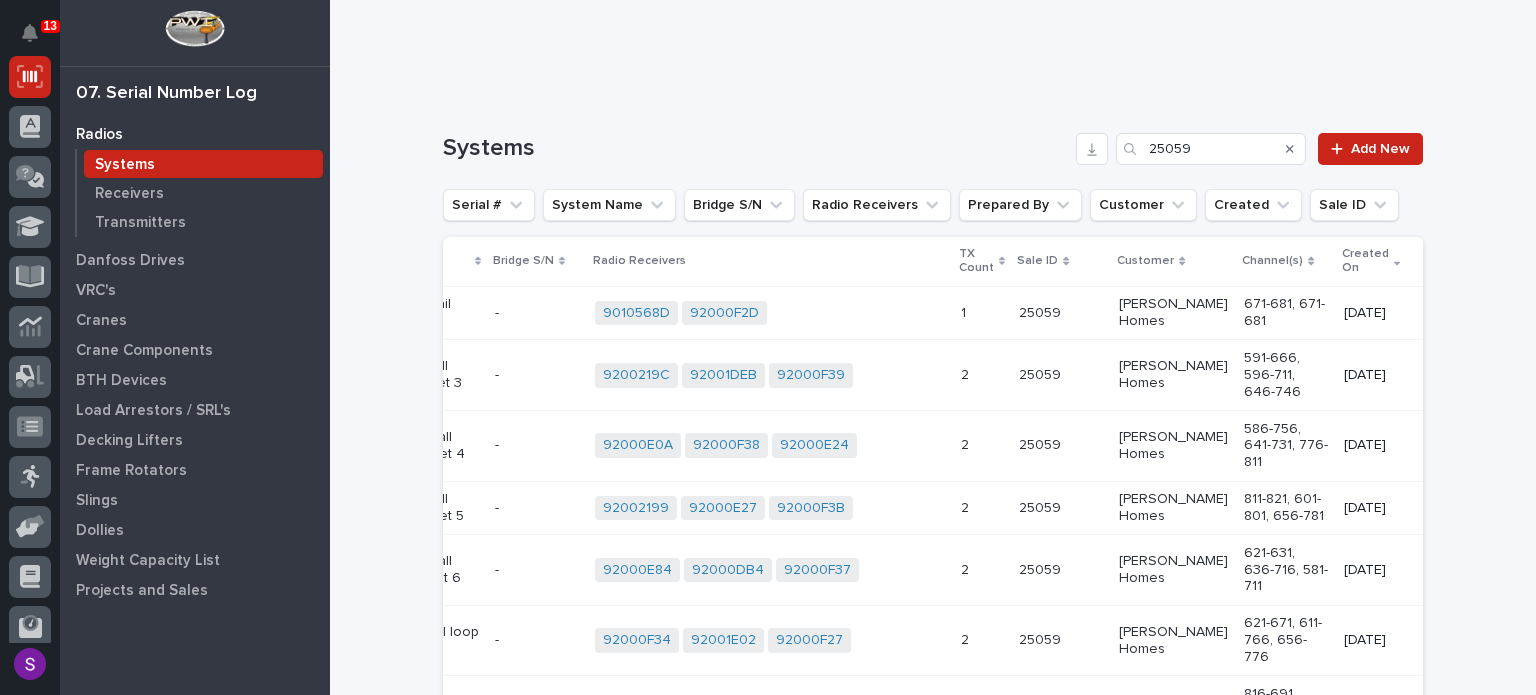 scroll, scrollTop: 200, scrollLeft: 0, axis: vertical 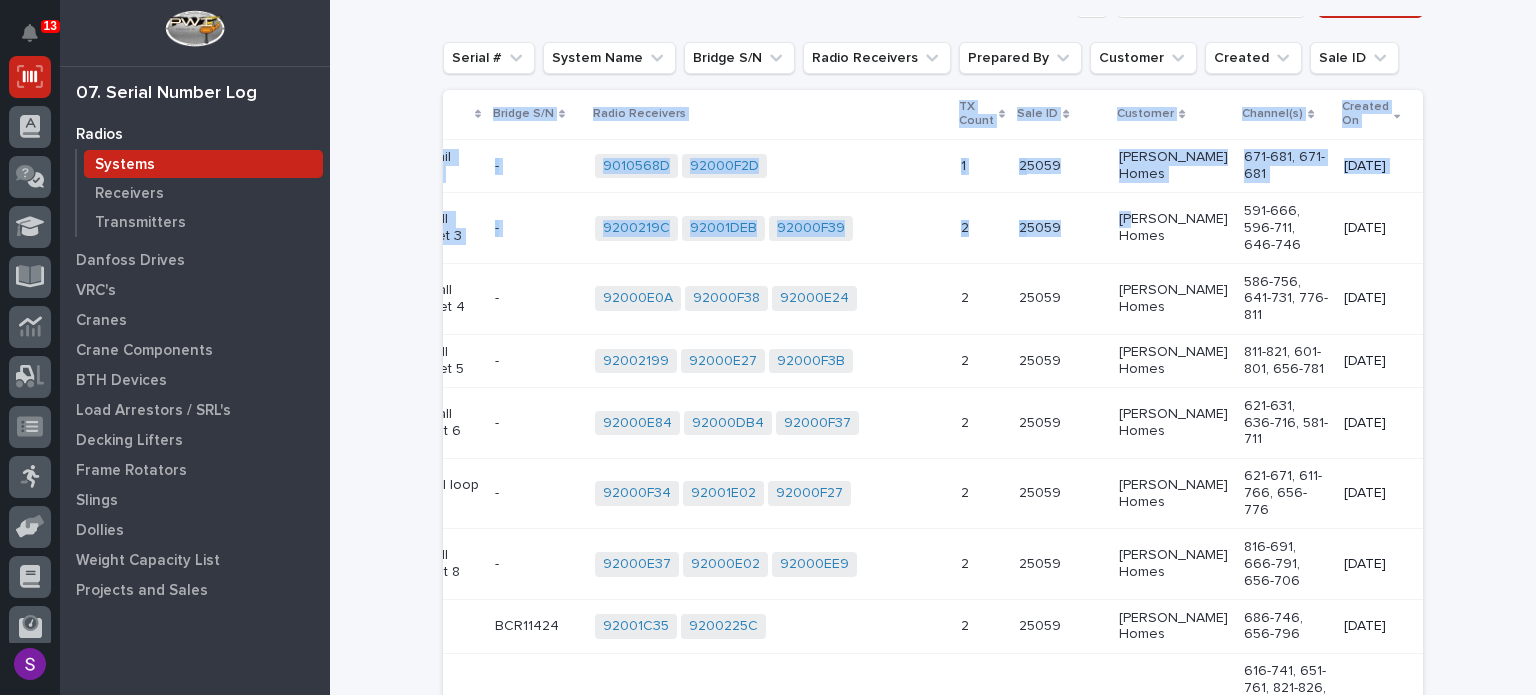 drag, startPoint x: 1119, startPoint y: 202, endPoint x: 1500, endPoint y: 239, distance: 382.79236 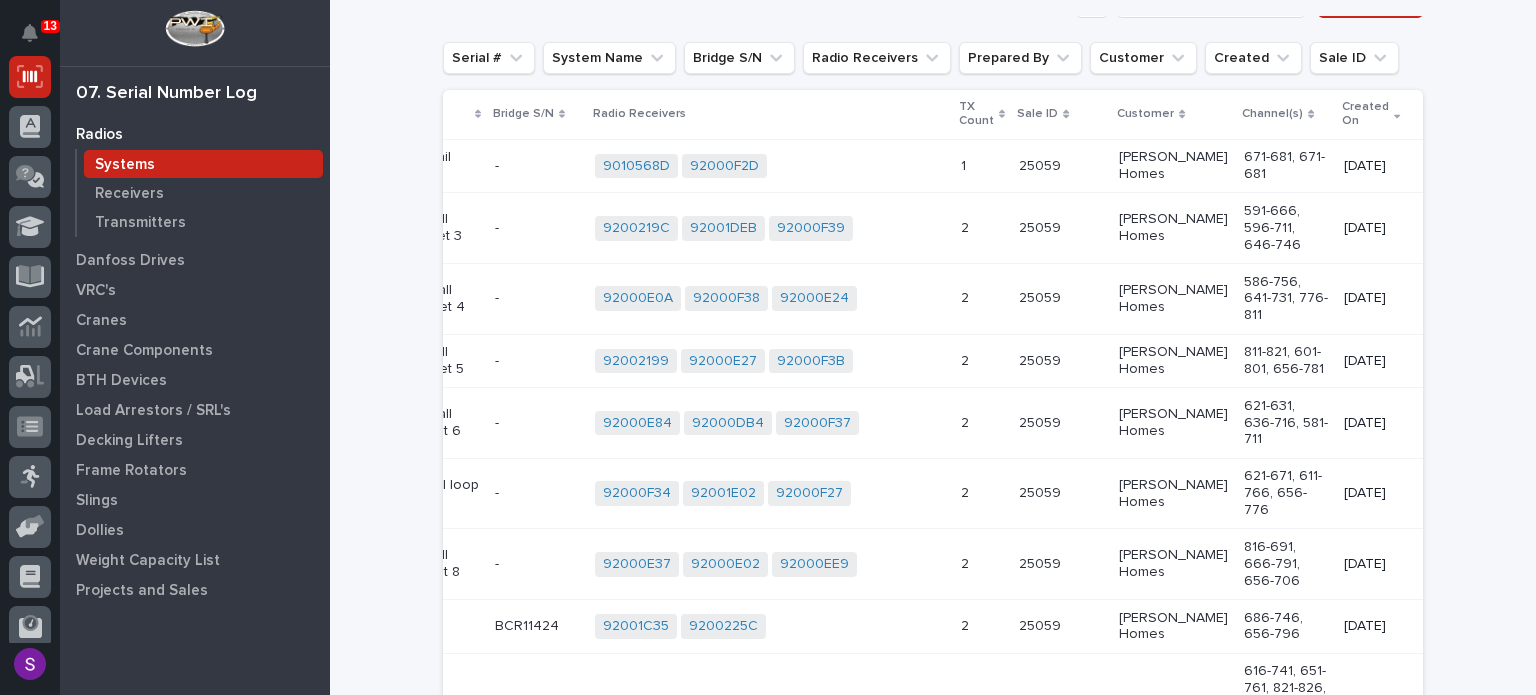 drag, startPoint x: 1353, startPoint y: 183, endPoint x: 1456, endPoint y: 195, distance: 103.69667 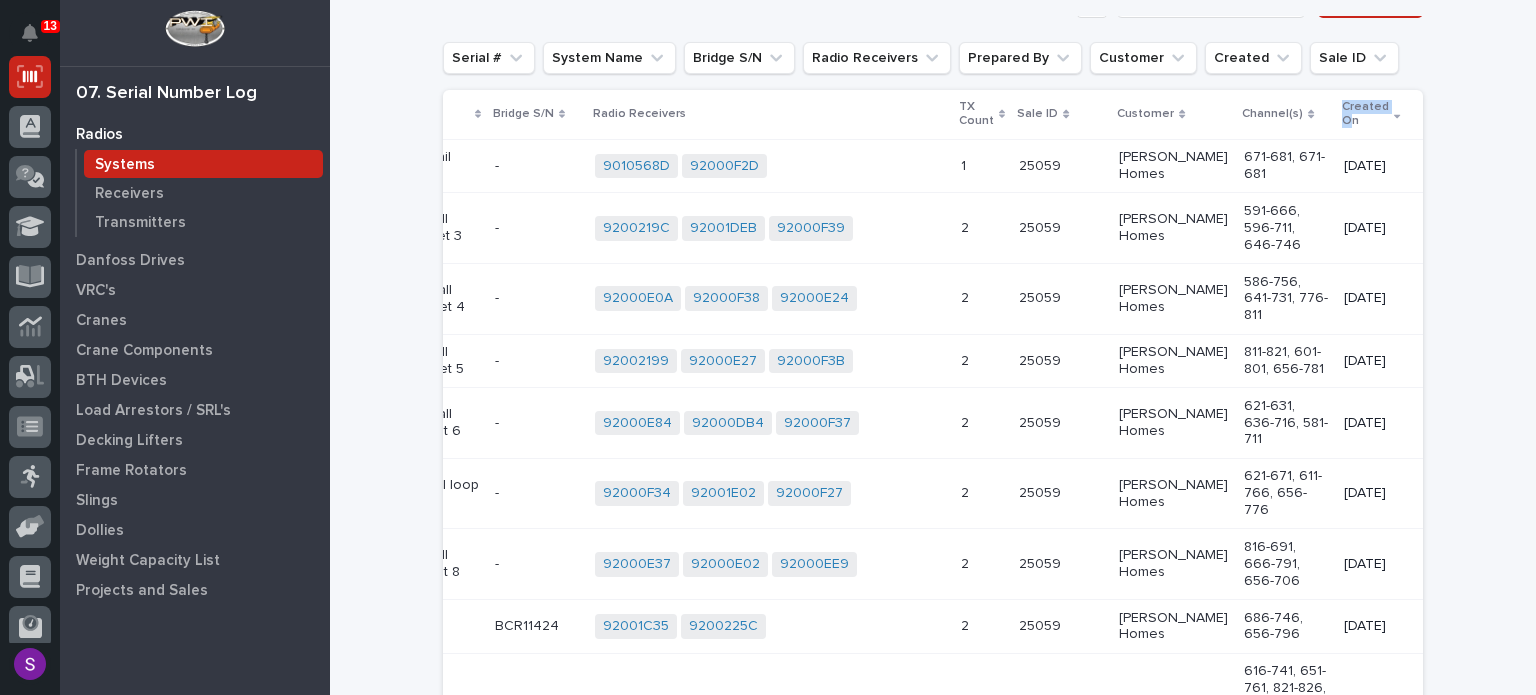 drag, startPoint x: 1307, startPoint y: 123, endPoint x: 1332, endPoint y: 135, distance: 27.730848 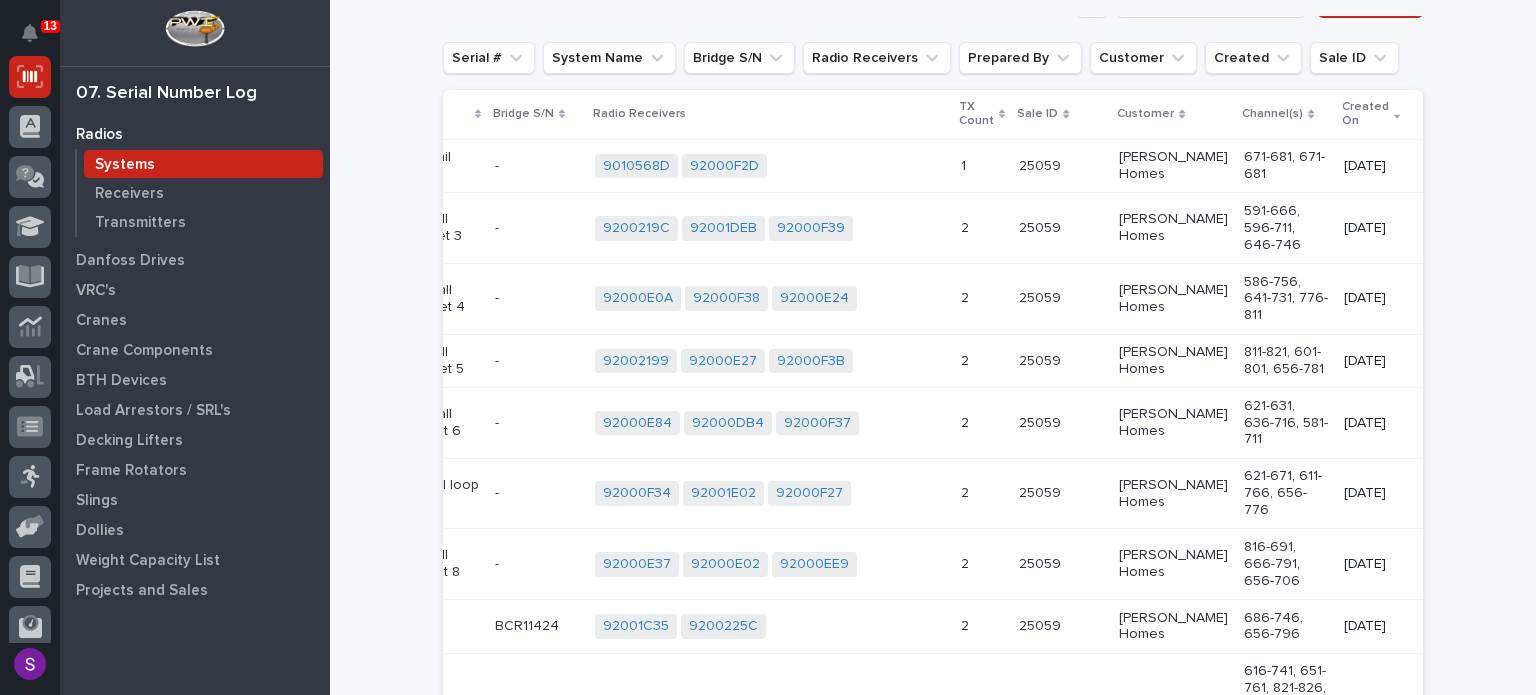 click on "Loading... Saving… Loading... Saving…     Sorry, there was an error saving your record. Please try again. Please fill out the required fields below. Loading... Saving… Loading... Saving… Loading... Saving… Systems 25059 Add New Serial # System Name Bridge S/N Radio Receivers Prepared By Customer Created Sale ID Serial # (w/flag) System Name Bridge S/N Radio Receivers [GEOGRAPHIC_DATA] Count Sale ID Customer Channel(s) Created On SYS10969 SYS10969   Monorail System  - -   9010568D   92000F2D   + 0 1 1   25059 25059   [PERSON_NAME] Homes 671-681, 671-681 [DATE] SYS10914 SYS10914   Sidewall loop Set 3  - -   9200219C   92001DEB   92000F39   + 0 2 2   25059 25059   [PERSON_NAME] Homes 591-666, 596-711, 646-746 [DATE] SYS10915 SYS10915   Side wall Loop set 4 - -   92000E0A   92000F38   92000E24   + 0 2 2   25059 25059   [PERSON_NAME] Homes 586-756, 641-731, 776-811 [DATE] SYS10916 SYS10916   Sidewall Loop set 5 - -   92002199   92000E27   92000F3B   + 0 2 2   25059 25059   [PERSON_NAME] Homes [DATE] SYS10917" at bounding box center [933, 620] 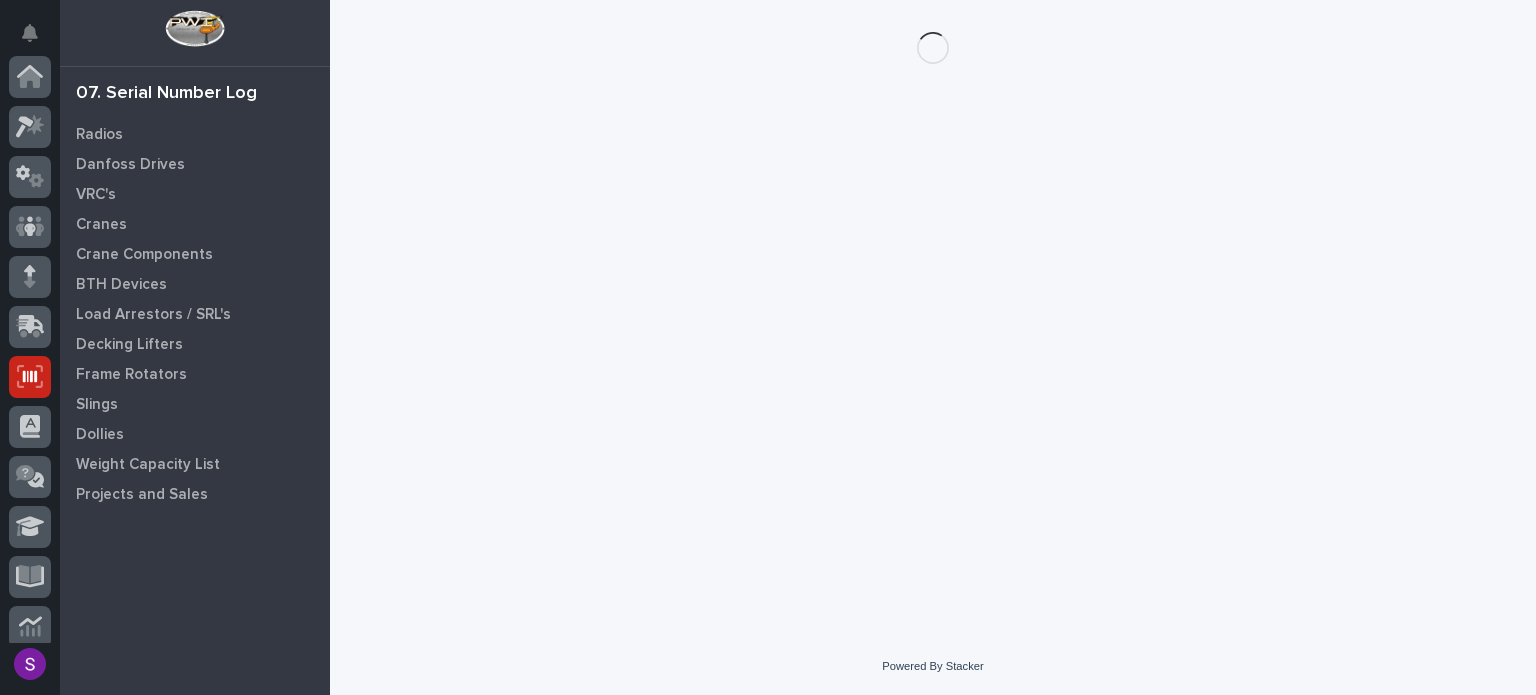 scroll, scrollTop: 300, scrollLeft: 0, axis: vertical 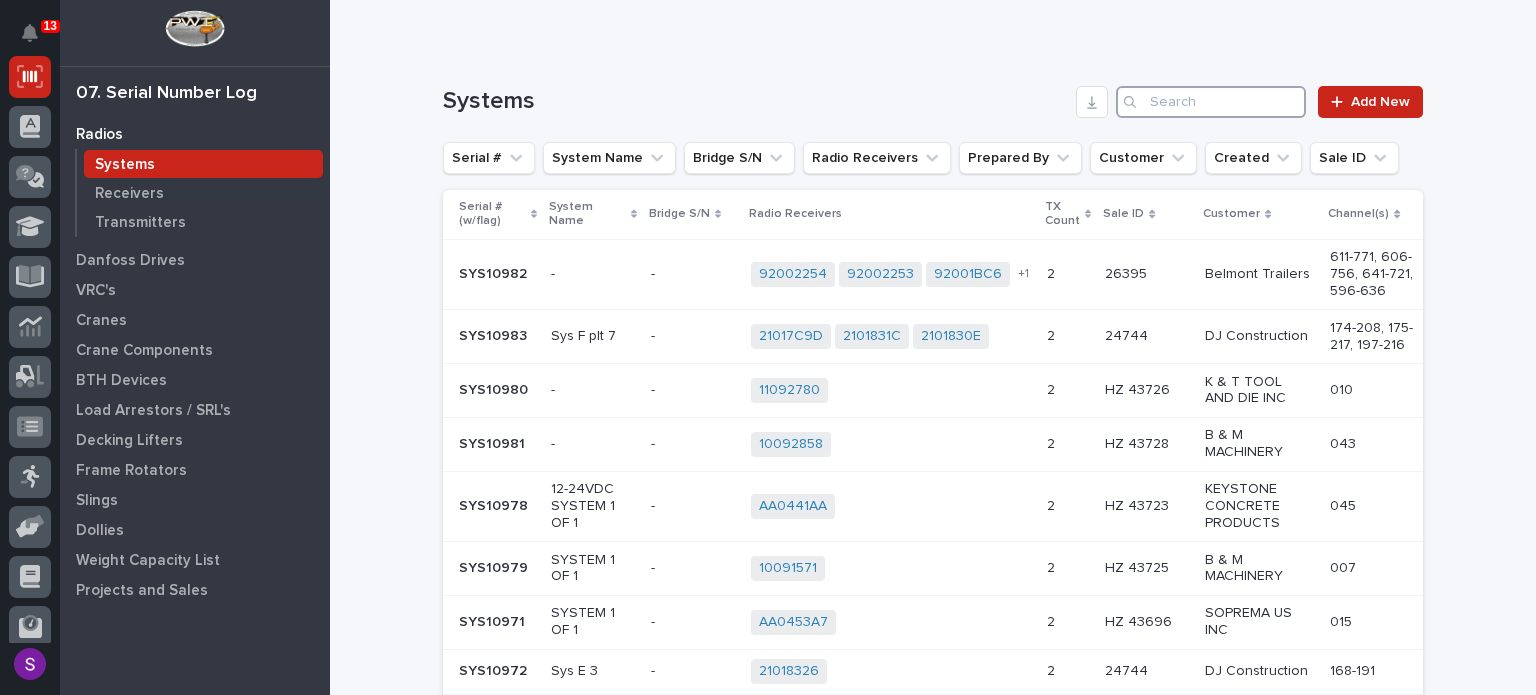 click at bounding box center (1211, 102) 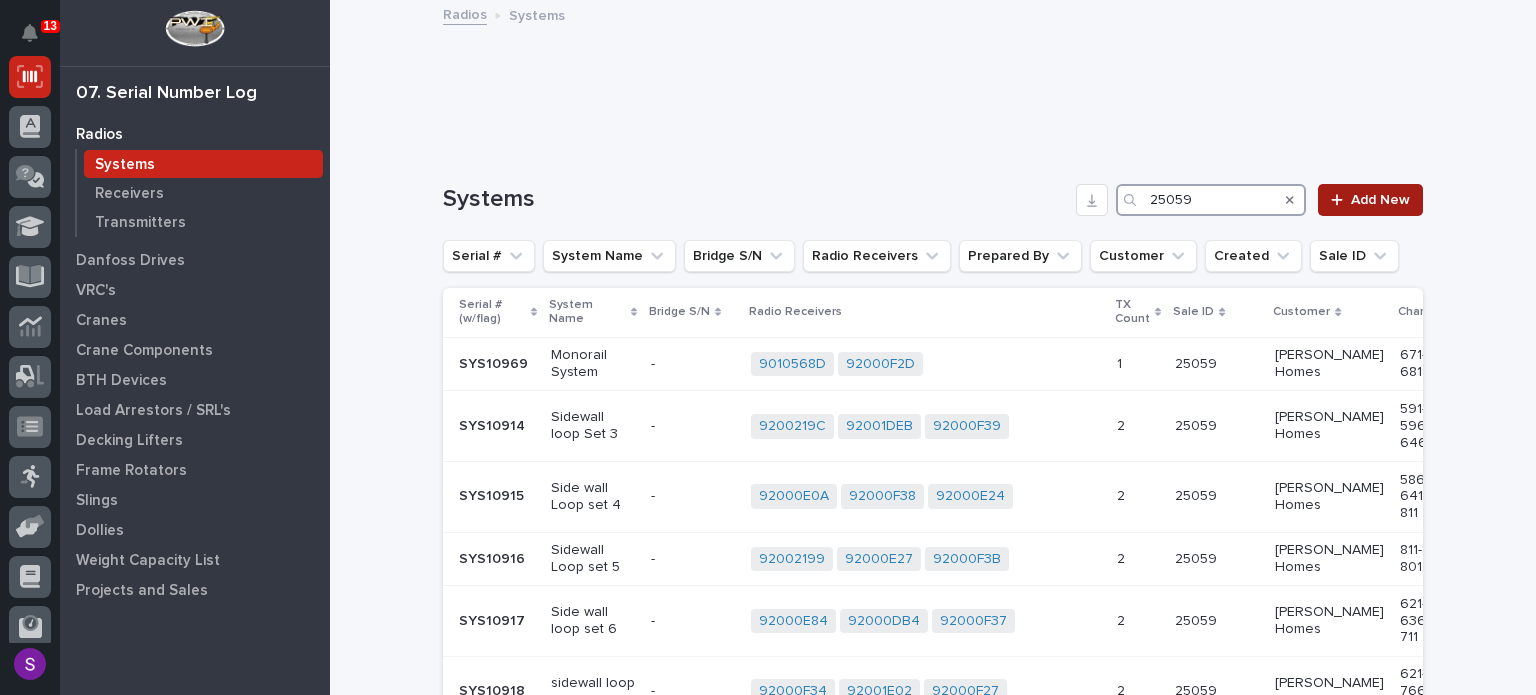 scroll, scrollTop: 202, scrollLeft: 0, axis: vertical 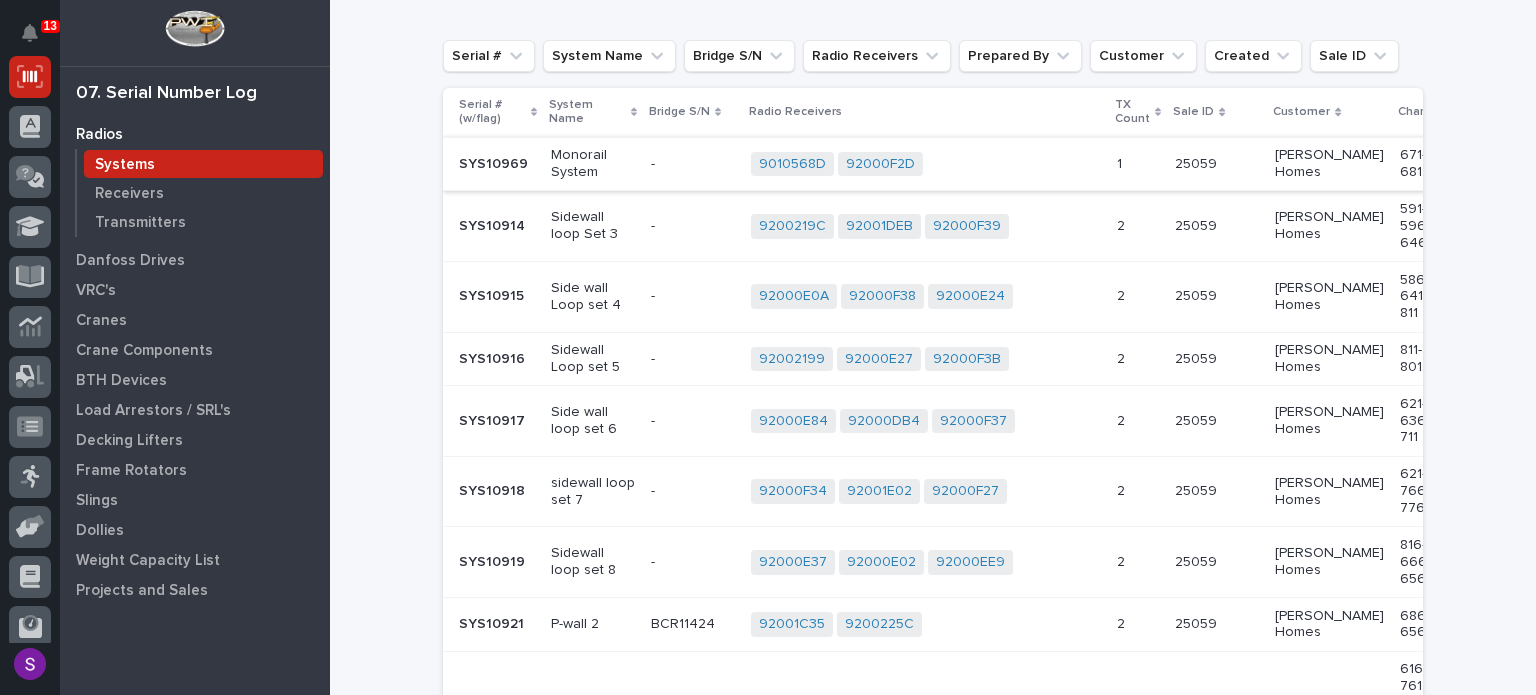 type on "25059" 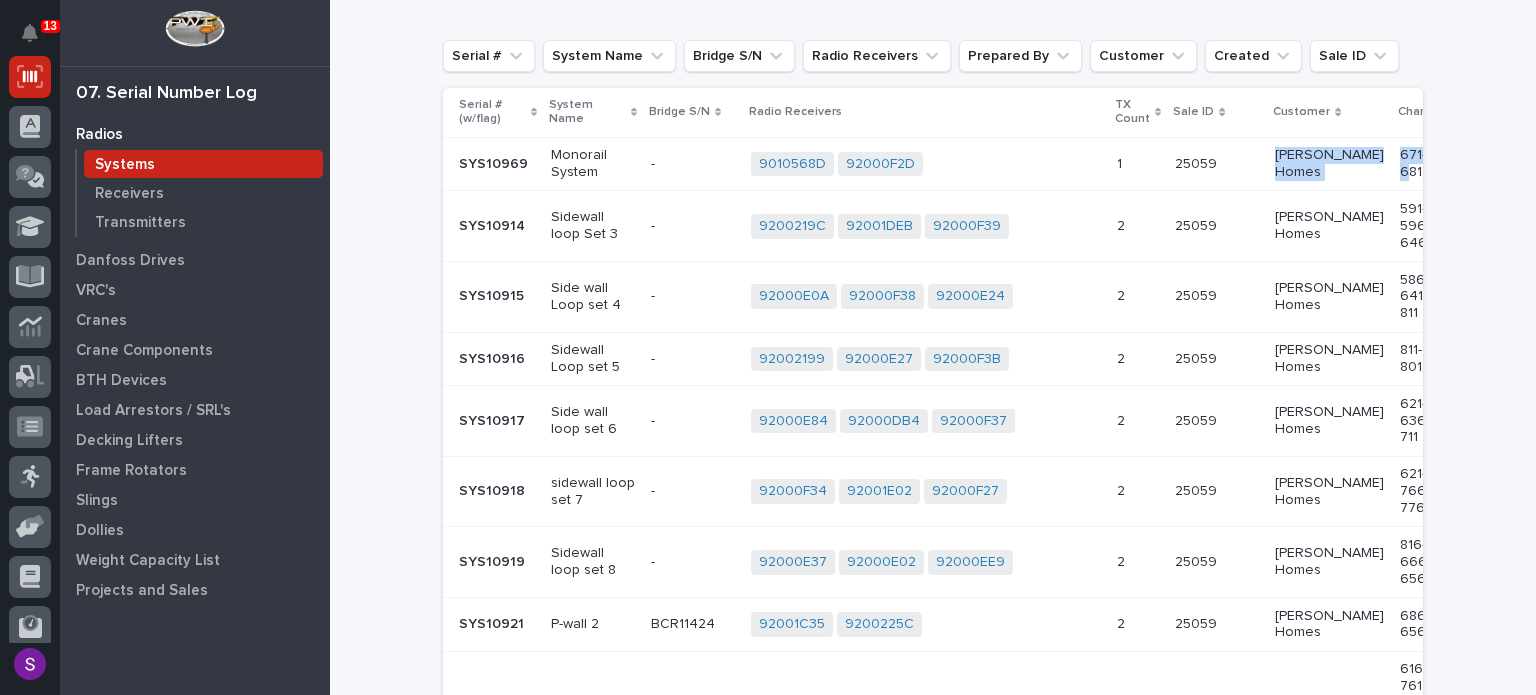 drag, startPoint x: 1370, startPoint y: 185, endPoint x: 1245, endPoint y: 183, distance: 125.016 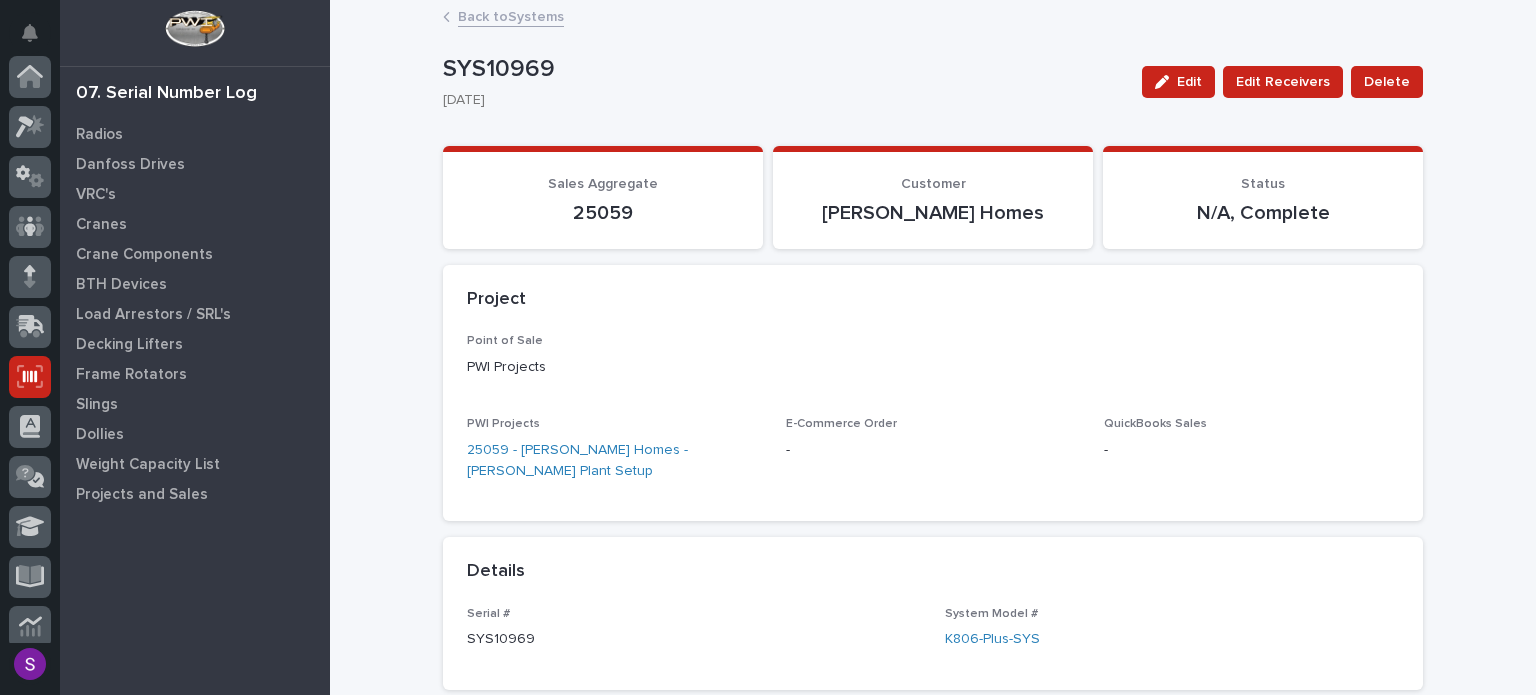 scroll, scrollTop: 300, scrollLeft: 0, axis: vertical 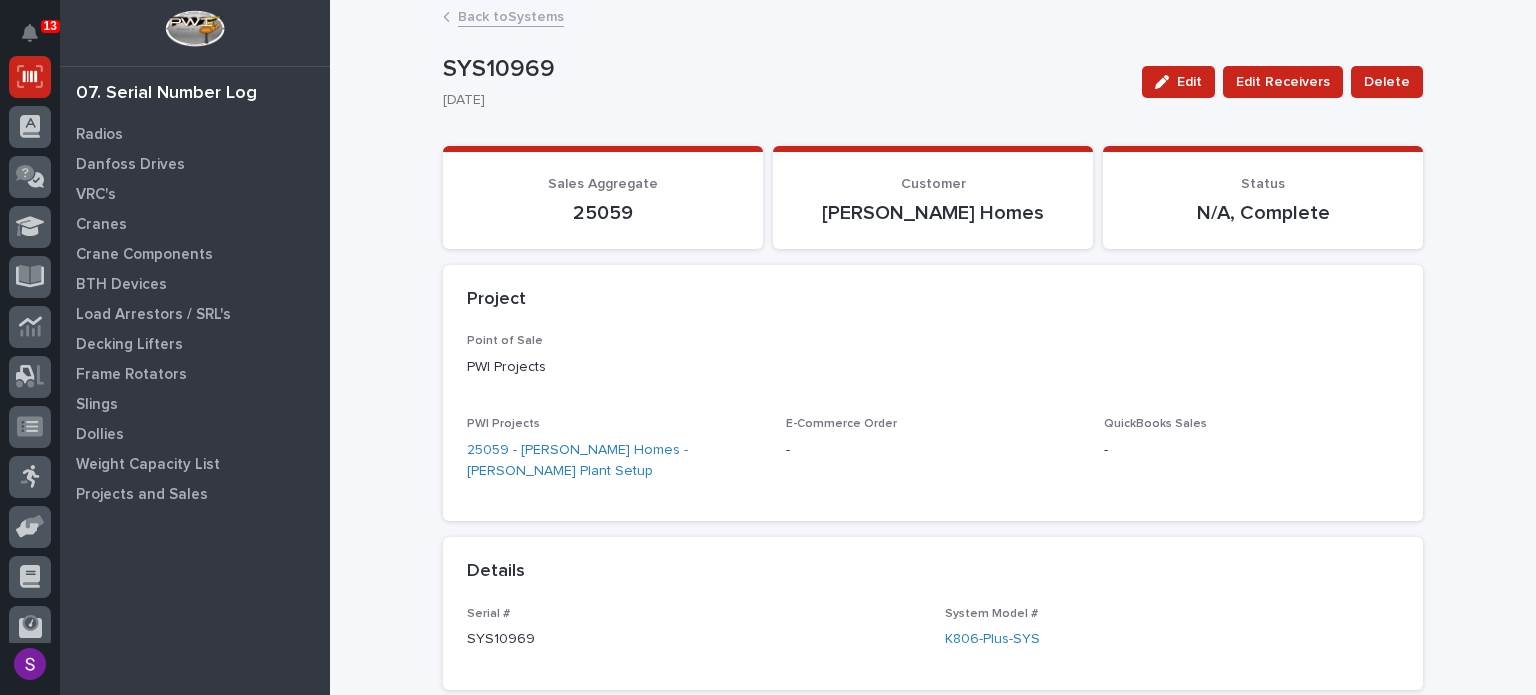 click on "Back to  Systems" at bounding box center (511, 15) 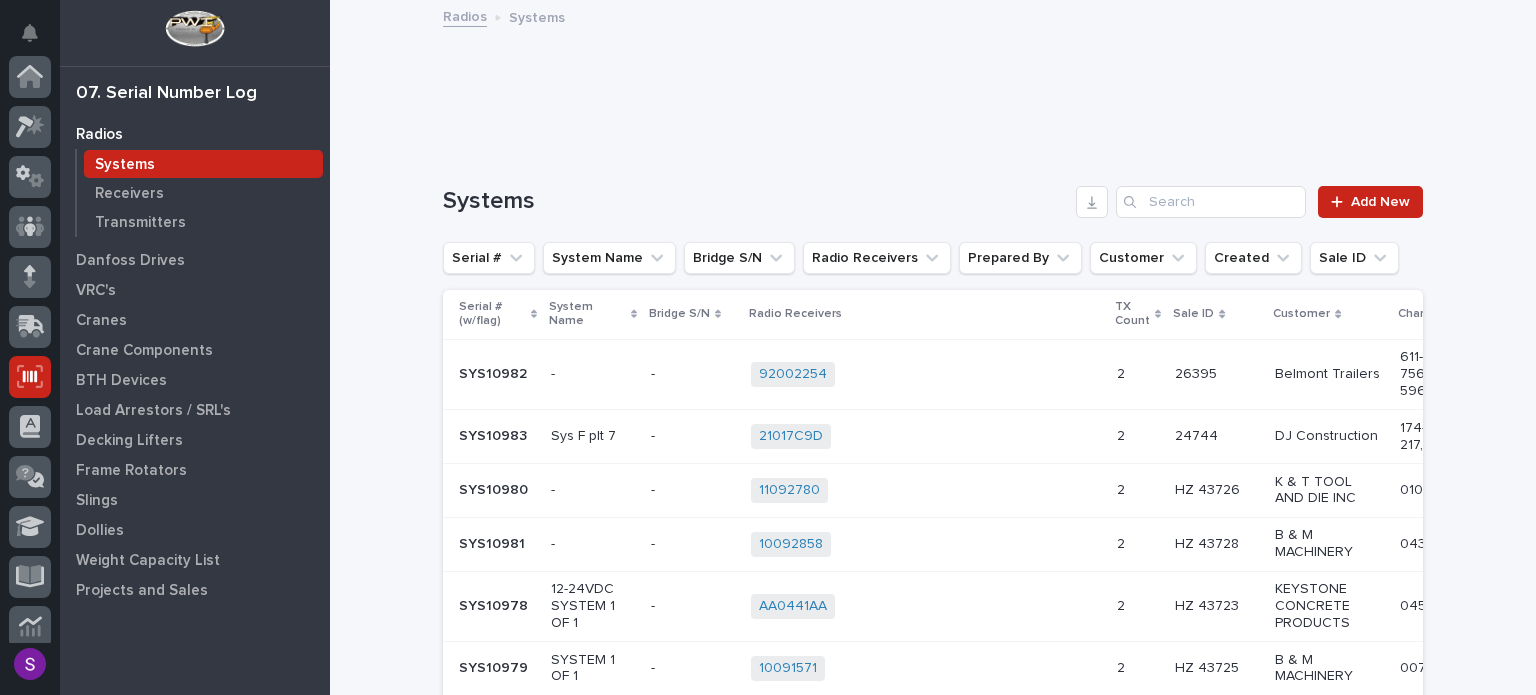 scroll, scrollTop: 300, scrollLeft: 0, axis: vertical 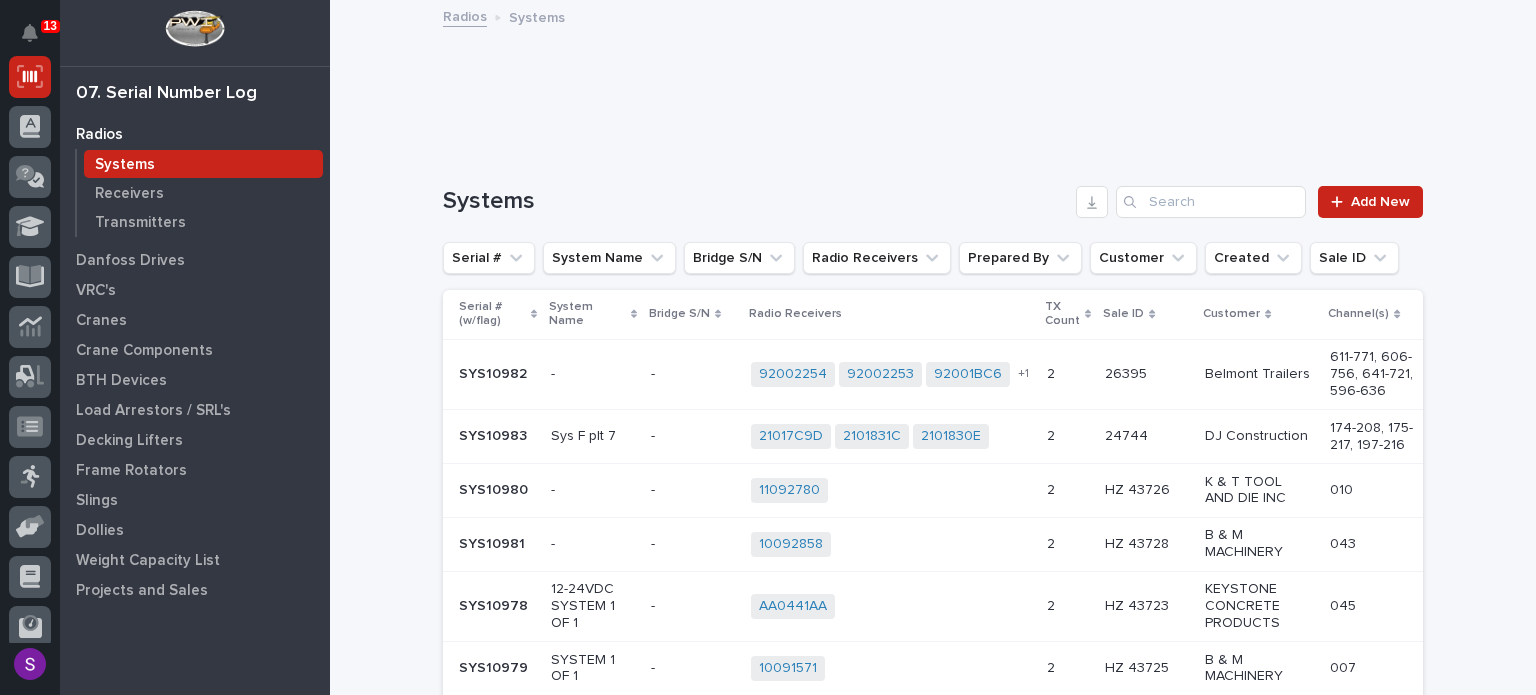 click on "Loading... Saving… Systems Add New Serial # System Name Bridge S/N Radio Receivers Prepared By Customer Created Sale ID Serial # (w/flag) System Name Bridge S/N Radio Receivers [GEOGRAPHIC_DATA] Count Sale ID Customer Channel(s) Created On SYS10982 SYS10982   - - -   92002254   92002253   92001BC6   92002950   + 1 2 2   26395 26395   Belmont Trailers 611-771, 606-756, 641-721, 596-636 [DATE] SYS10983 SYS10983   Sys F plt 7 - -   21017C9D   2101831C   2101830E   + 0 2 2   24744 24744   DJ Construction 174-208, 175-217, 197-216 [DATE] SYS10980 SYS10980   - - -   11092780   + 0 2 2   HZ 43726 HZ 43726   K & T TOOL AND DIE INC 010 [DATE] SYS10981 SYS10981   - - -   10092858   + 0 2 2   HZ 43728 HZ 43728   B & M MACHINERY 043 [DATE] SYS10978 SYS10978   12-24VDC SYSTEM 1 OF 1 - -   AA0441AA   + 0 2 2   HZ 43723 HZ 43723   KEYSTONE CONCRETE PRODUCTS 045 [DATE] SYS10979 SYS10979   SYSTEM 1 OF 1 - -   10091571   + 0 2 2   HZ 43725 HZ 43725   B & M MACHINERY 007 [DATE] SYS10971   - -" at bounding box center [933, 810] 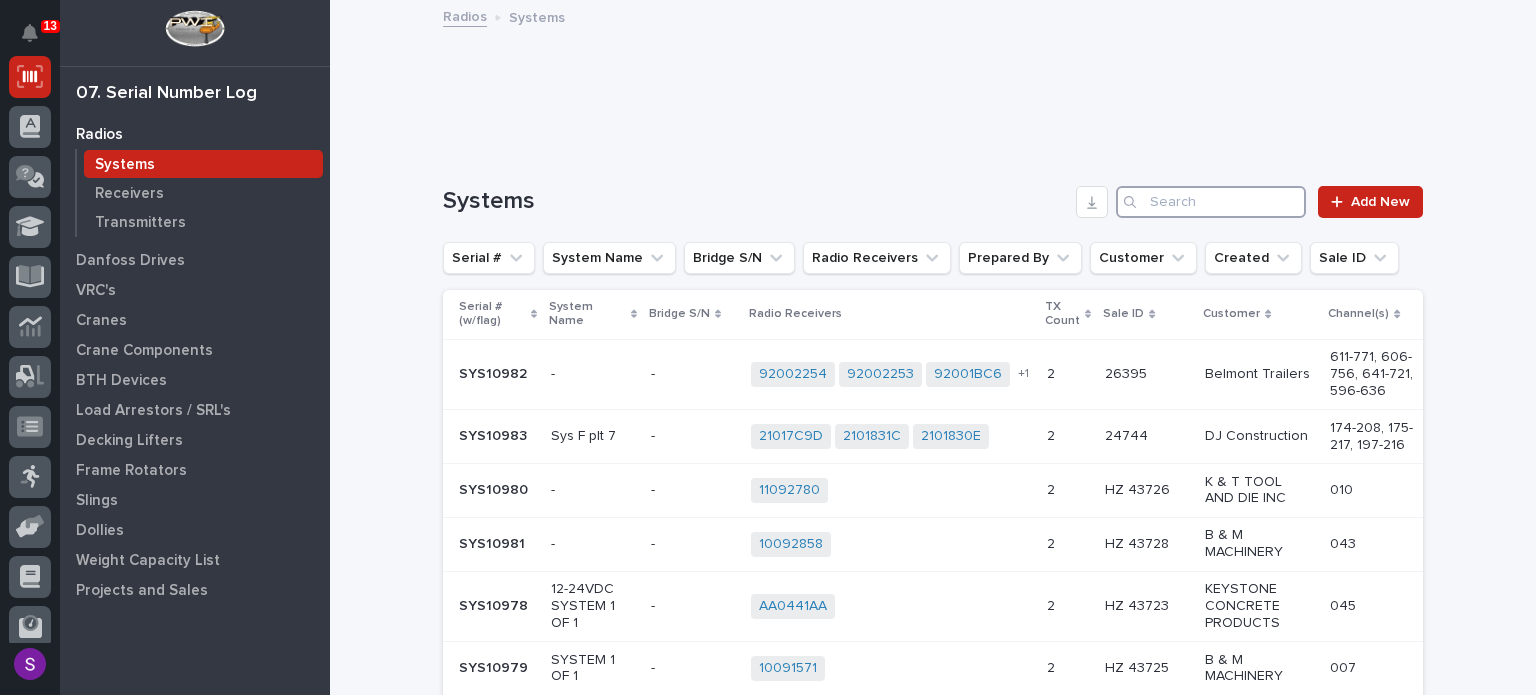 click at bounding box center [1211, 202] 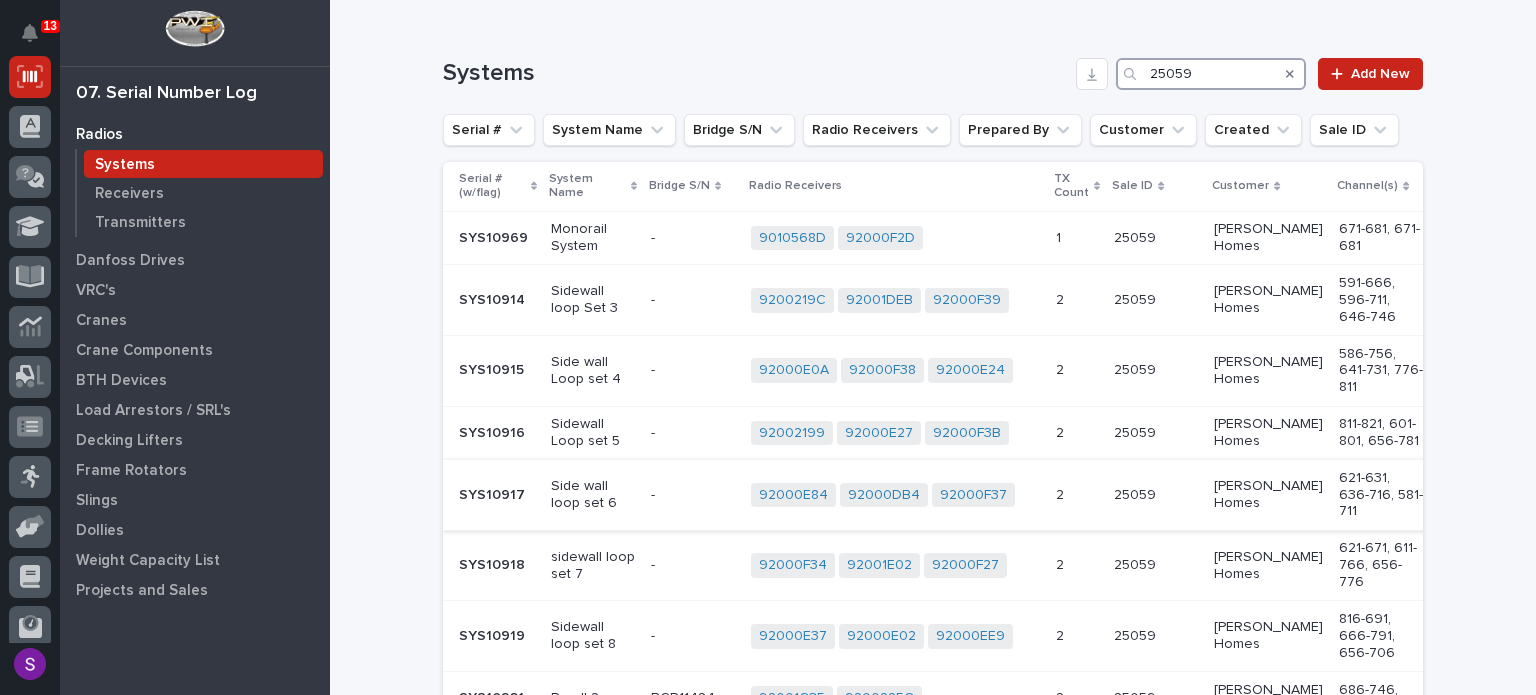 scroll, scrollTop: 228, scrollLeft: 0, axis: vertical 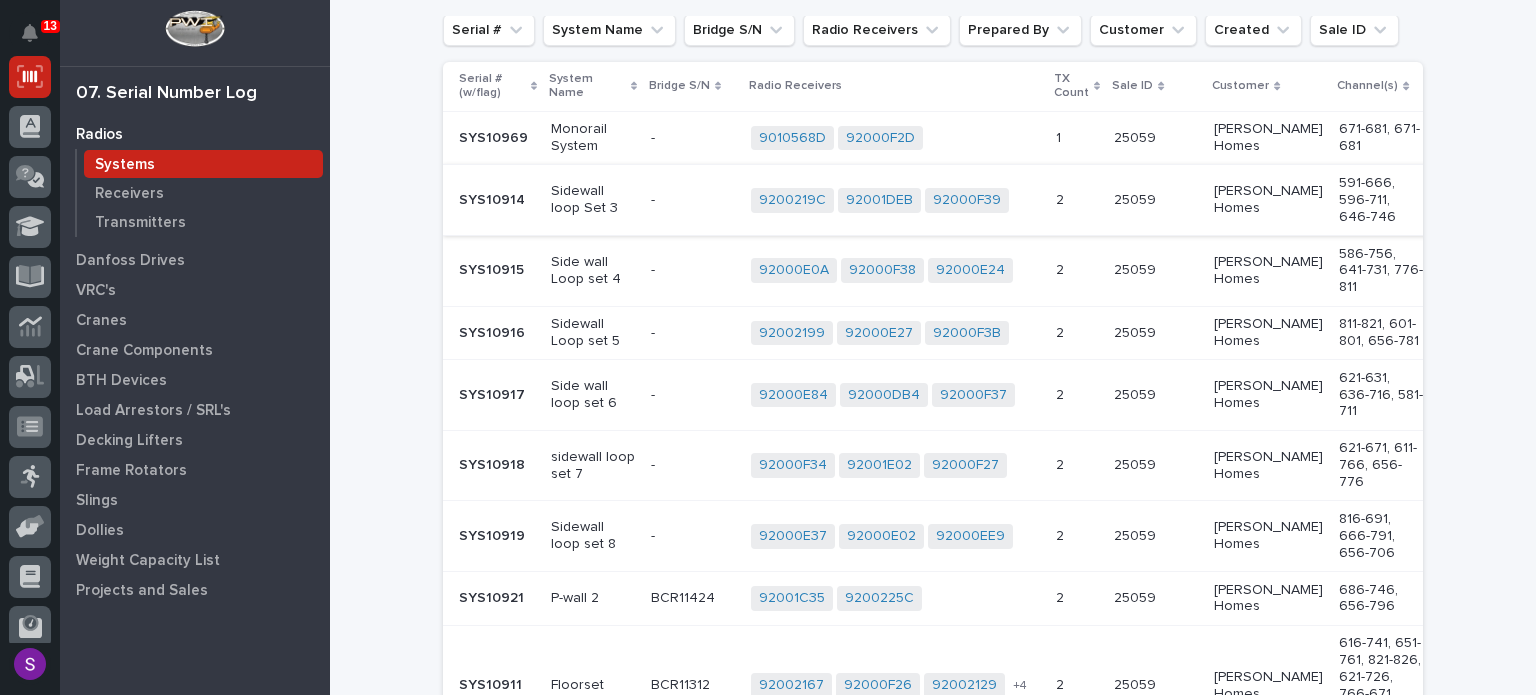 type on "25059" 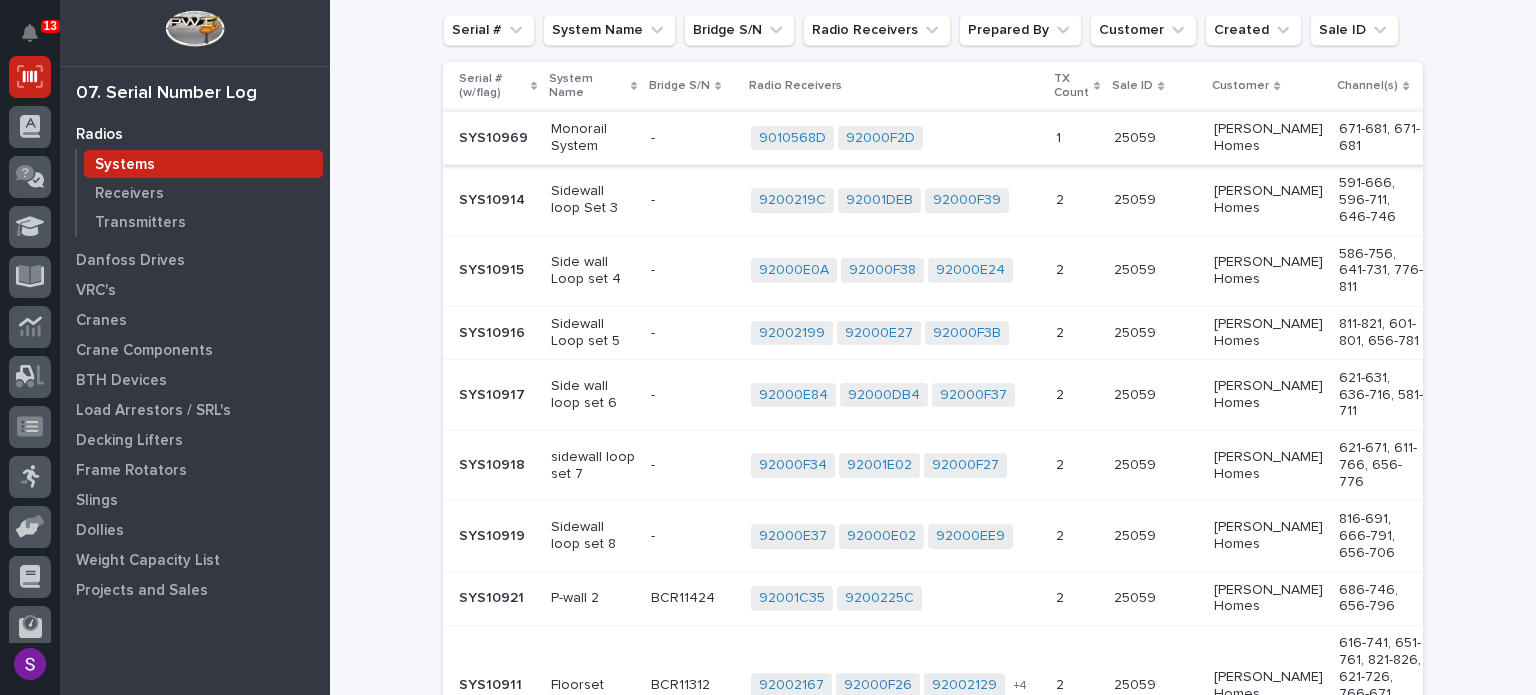 drag, startPoint x: 1122, startPoint y: 211, endPoint x: 1156, endPoint y: 161, distance: 60.464867 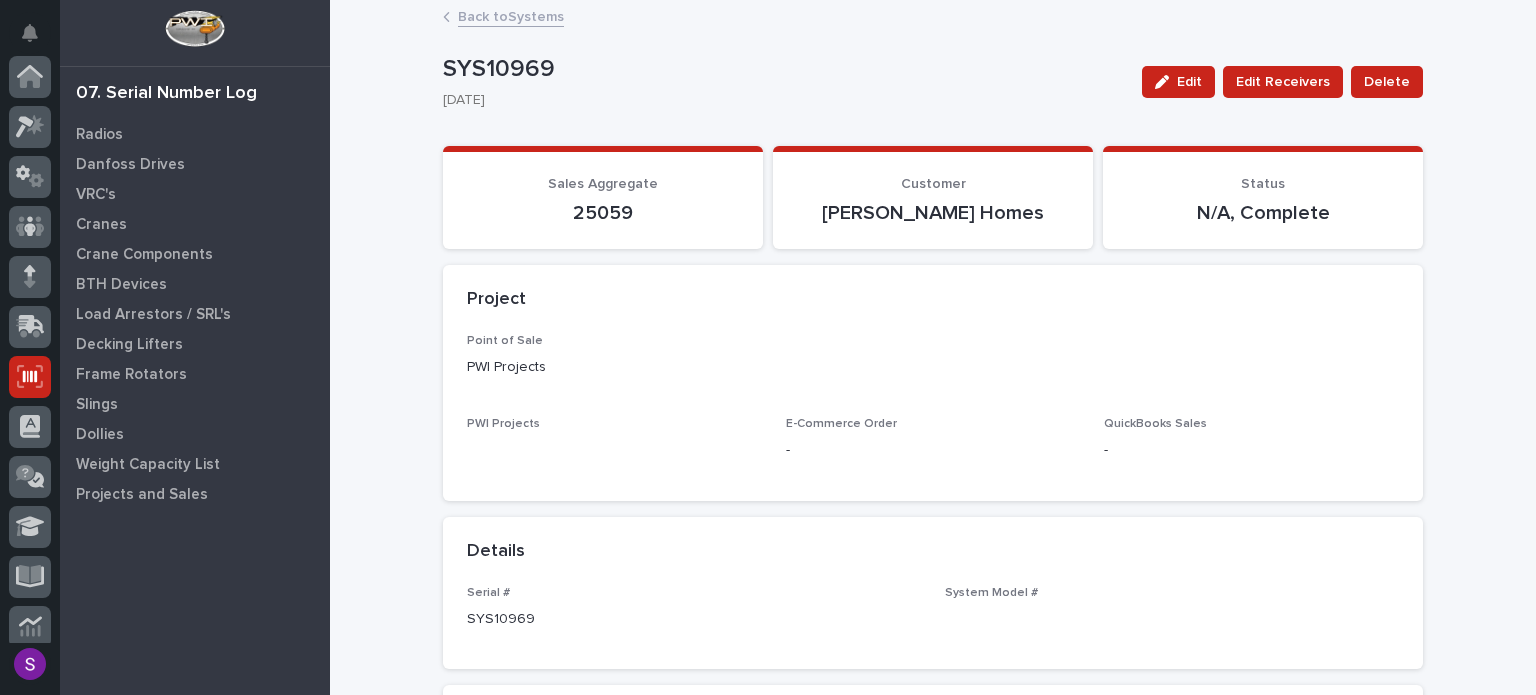 scroll, scrollTop: 300, scrollLeft: 0, axis: vertical 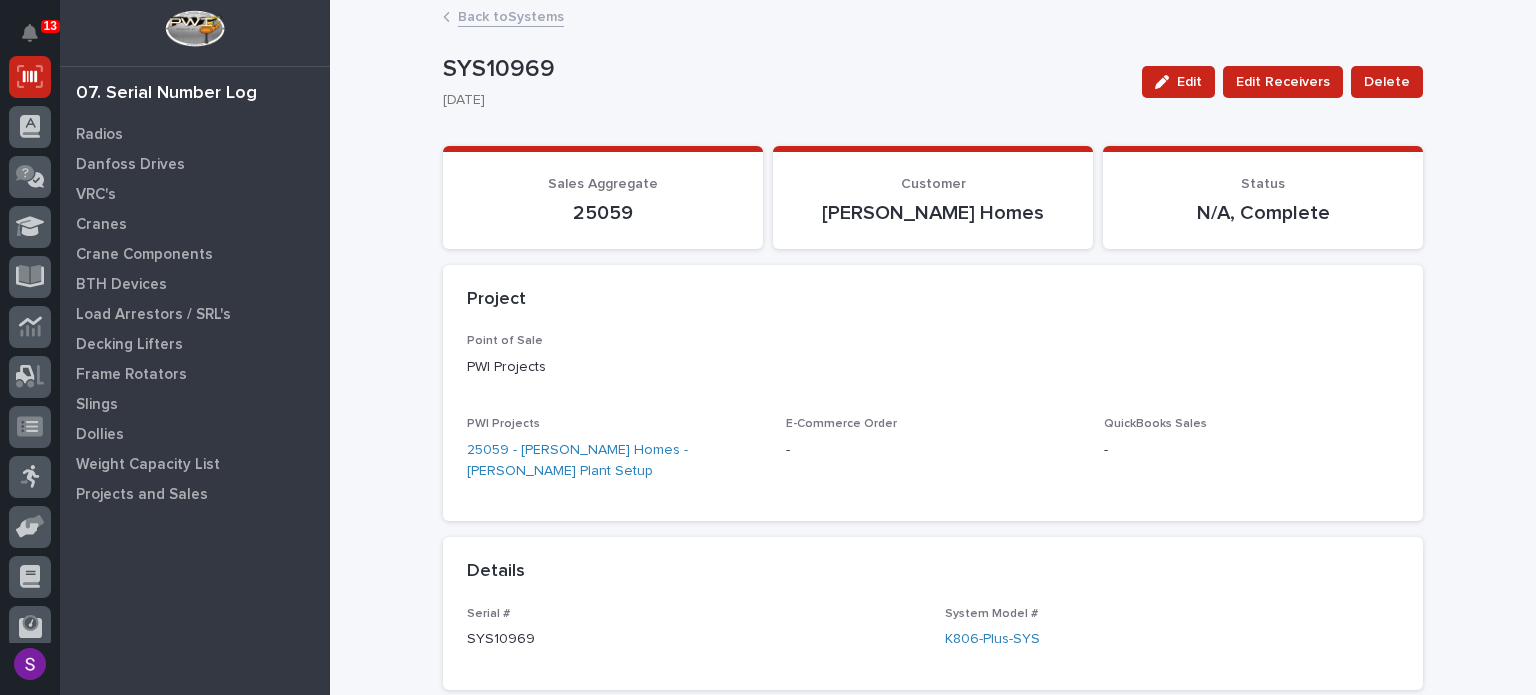 click on "Back to  Systems" at bounding box center [511, 15] 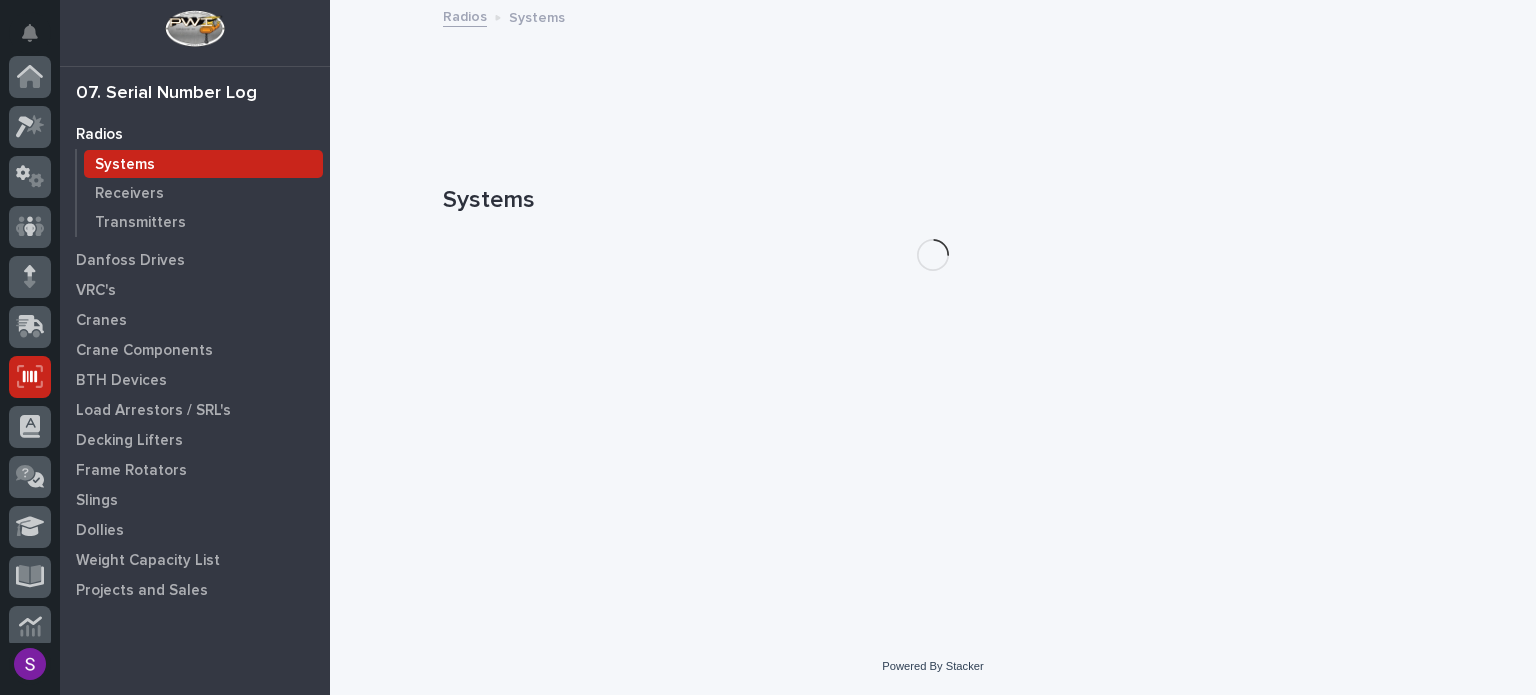 scroll, scrollTop: 300, scrollLeft: 0, axis: vertical 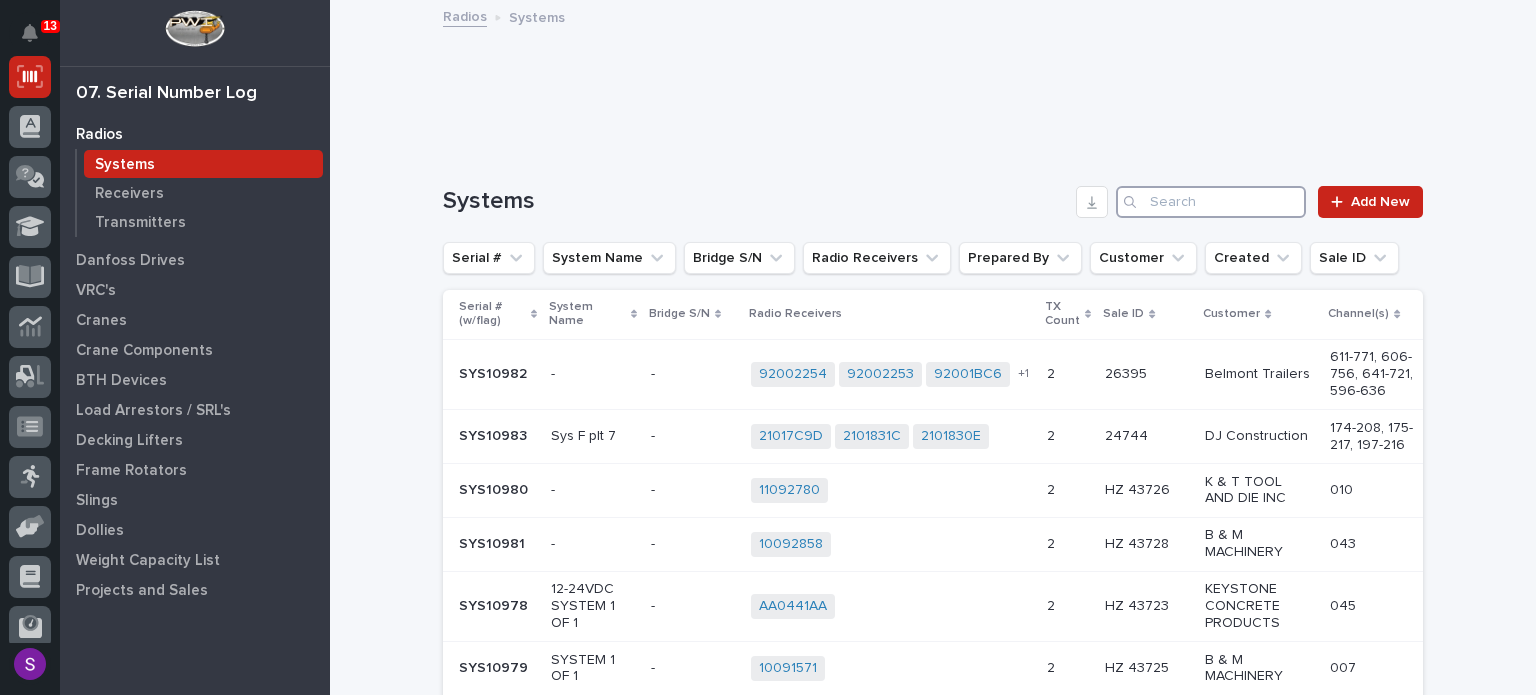 click at bounding box center [1211, 202] 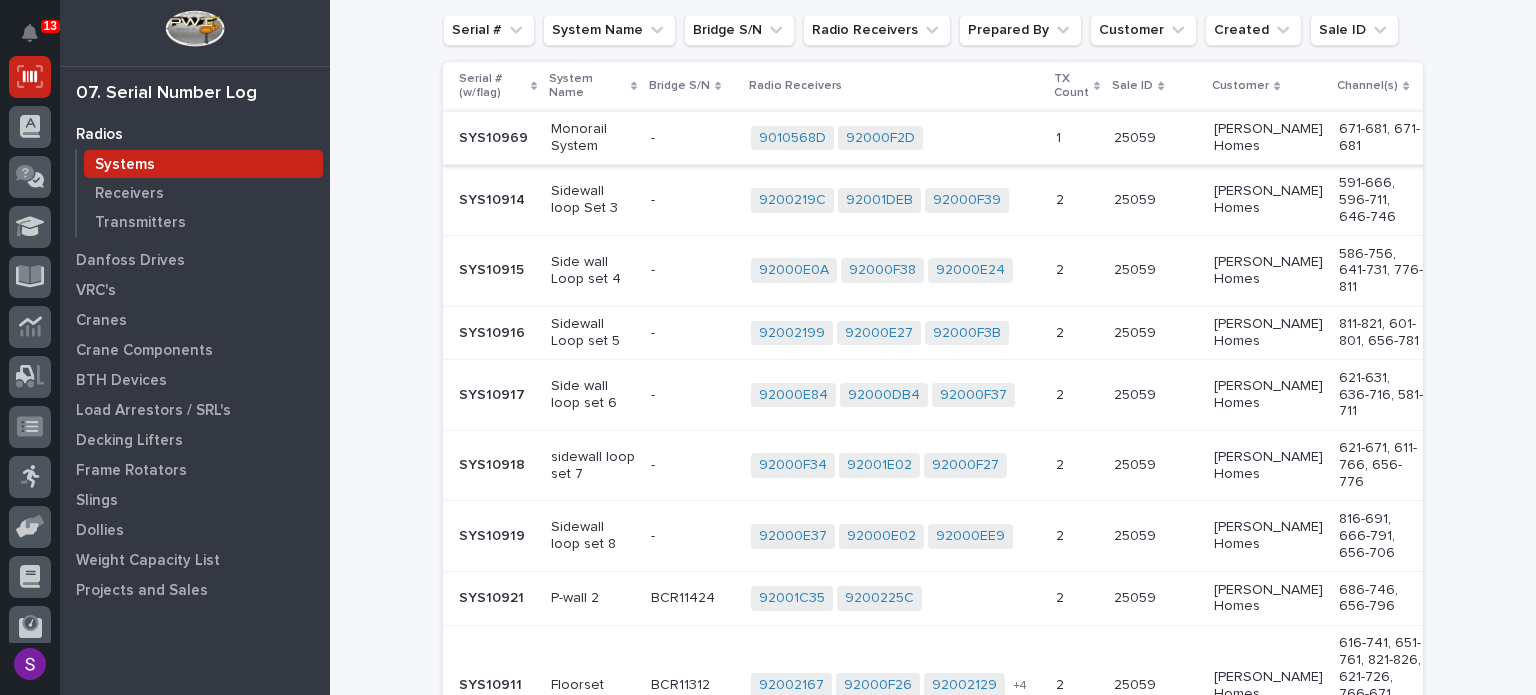 scroll, scrollTop: 200, scrollLeft: 0, axis: vertical 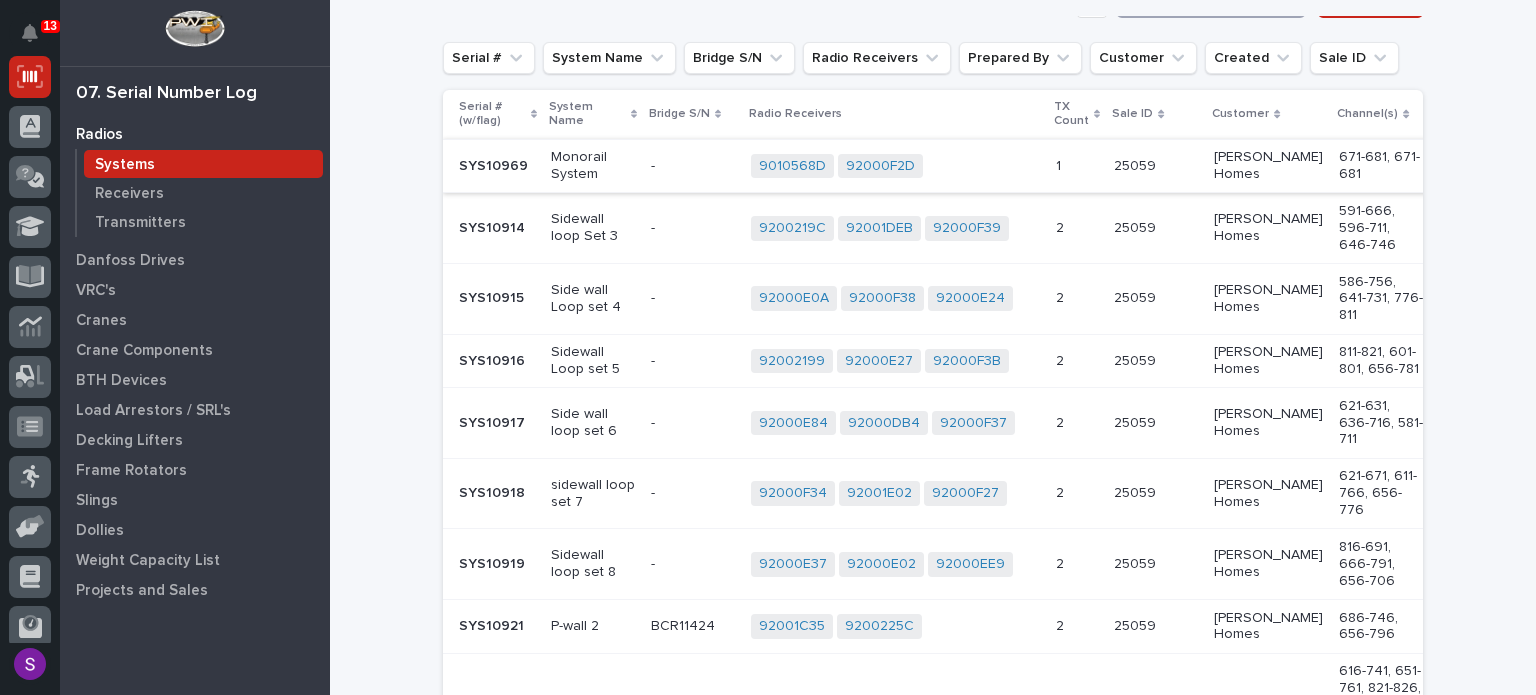 type on "25059" 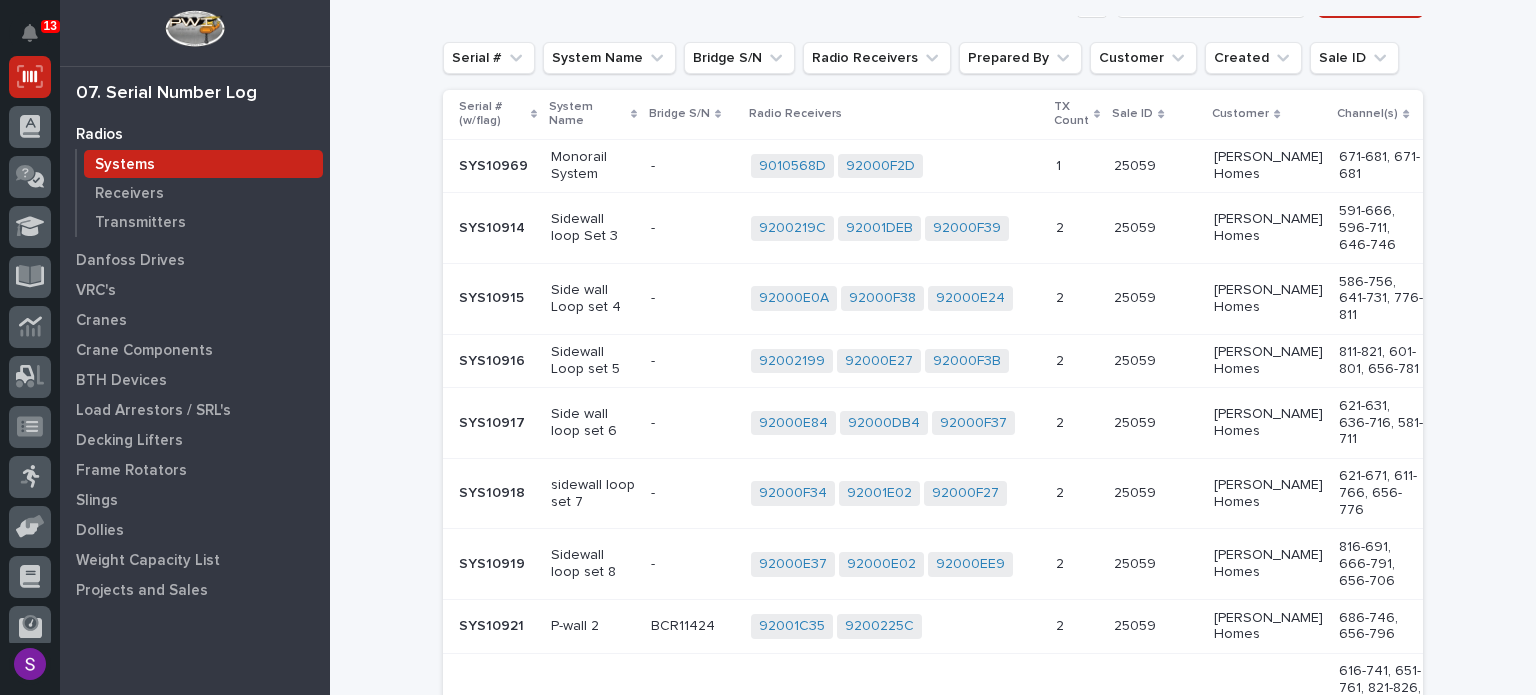 click on "1 1" at bounding box center [1077, 166] 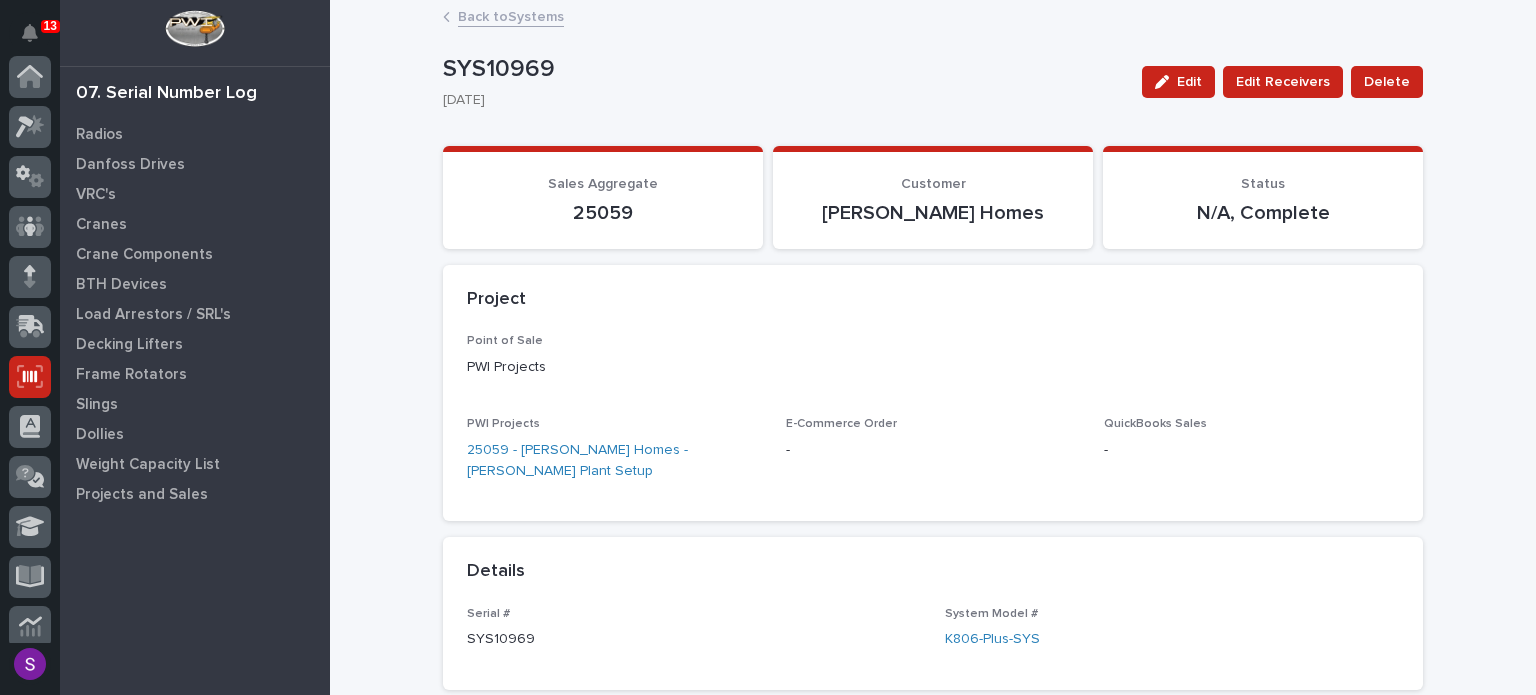 scroll, scrollTop: 300, scrollLeft: 0, axis: vertical 